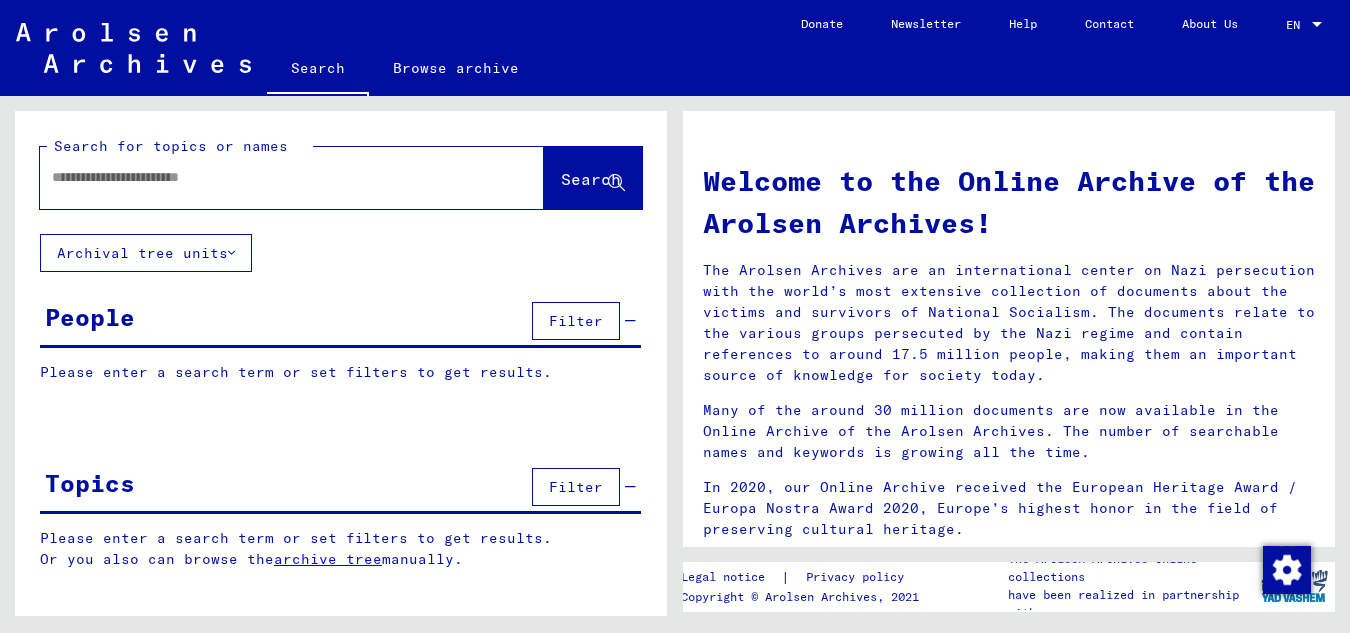 scroll, scrollTop: 0, scrollLeft: 0, axis: both 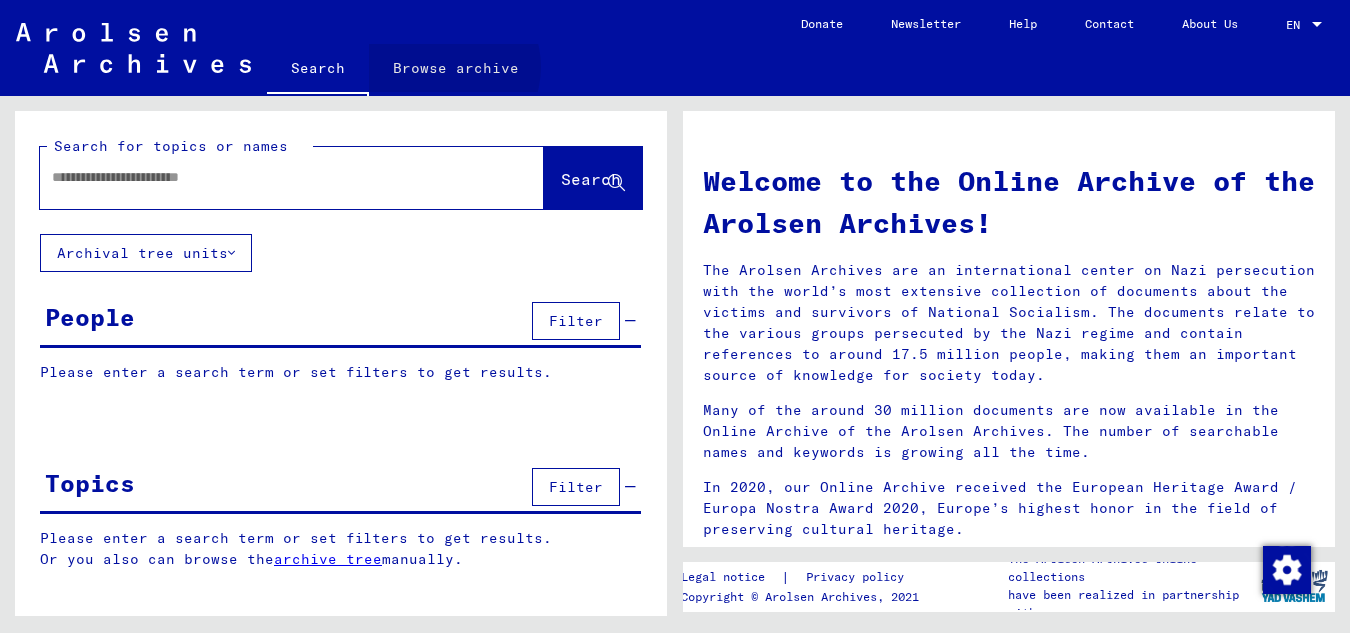 click on "Browse archive" 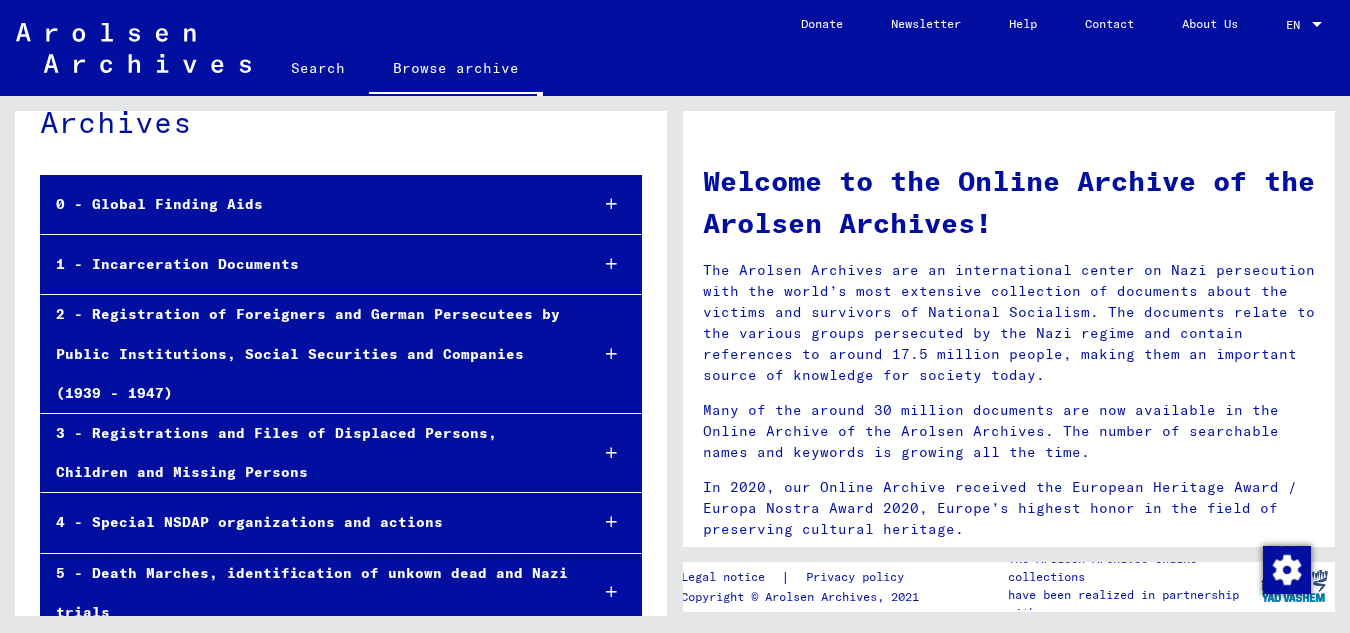 scroll, scrollTop: 0, scrollLeft: 0, axis: both 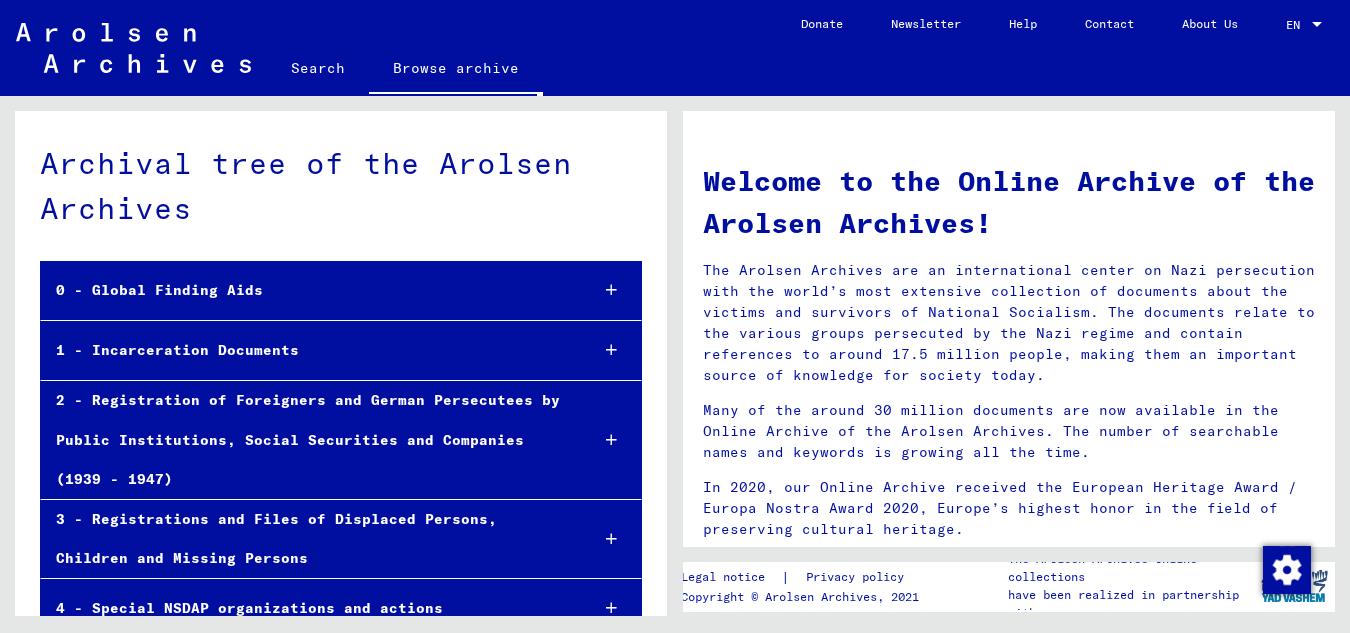 click on "1 - Incarceration Documents" at bounding box center (306, 350) 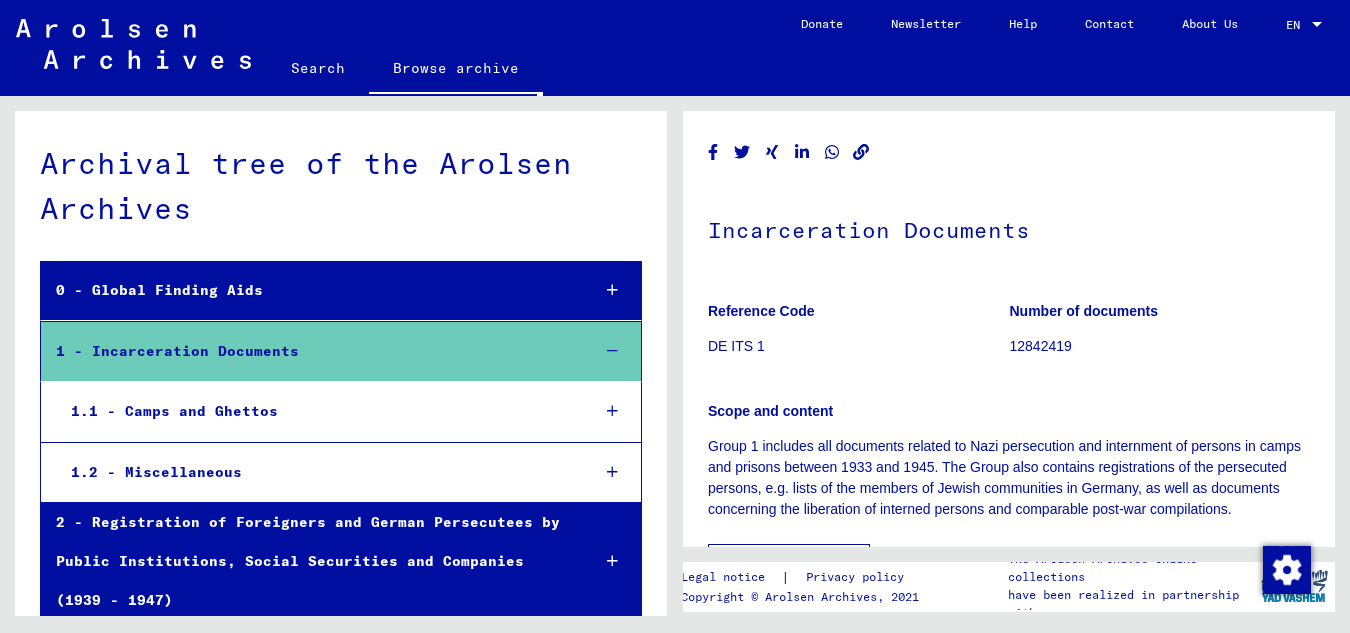 scroll, scrollTop: 0, scrollLeft: 0, axis: both 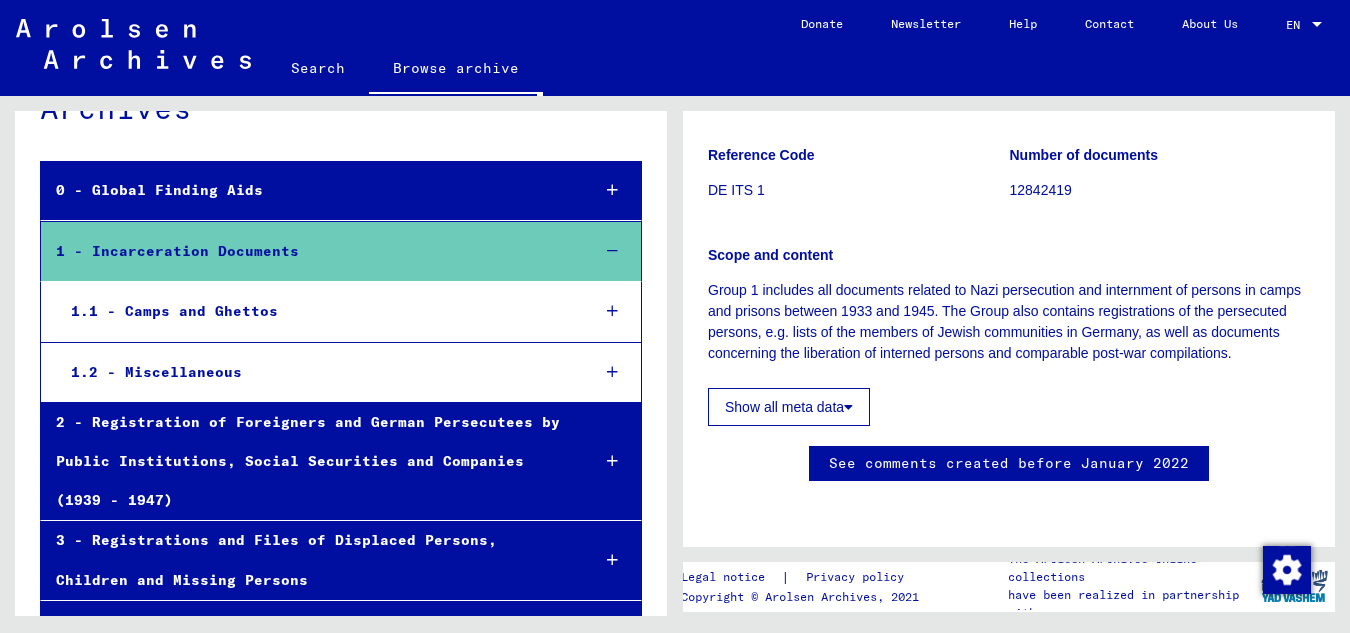 click on "1.1 - Camps and Ghettos" at bounding box center [315, 311] 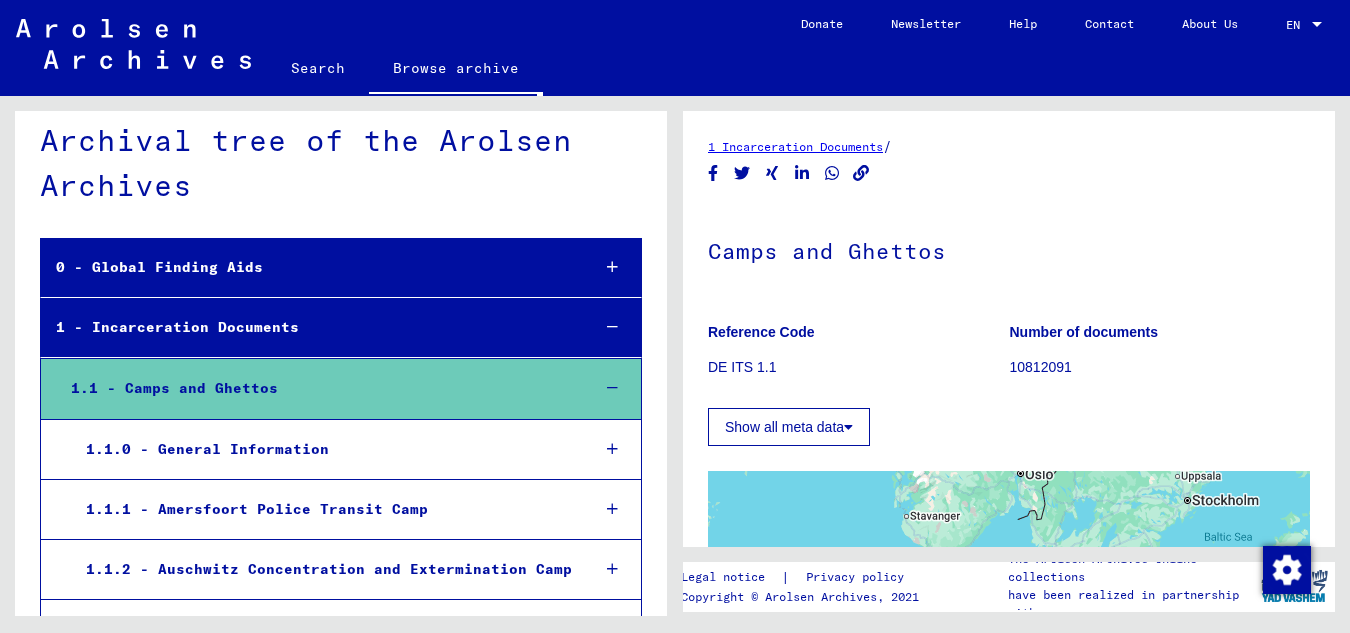 scroll, scrollTop: 0, scrollLeft: 0, axis: both 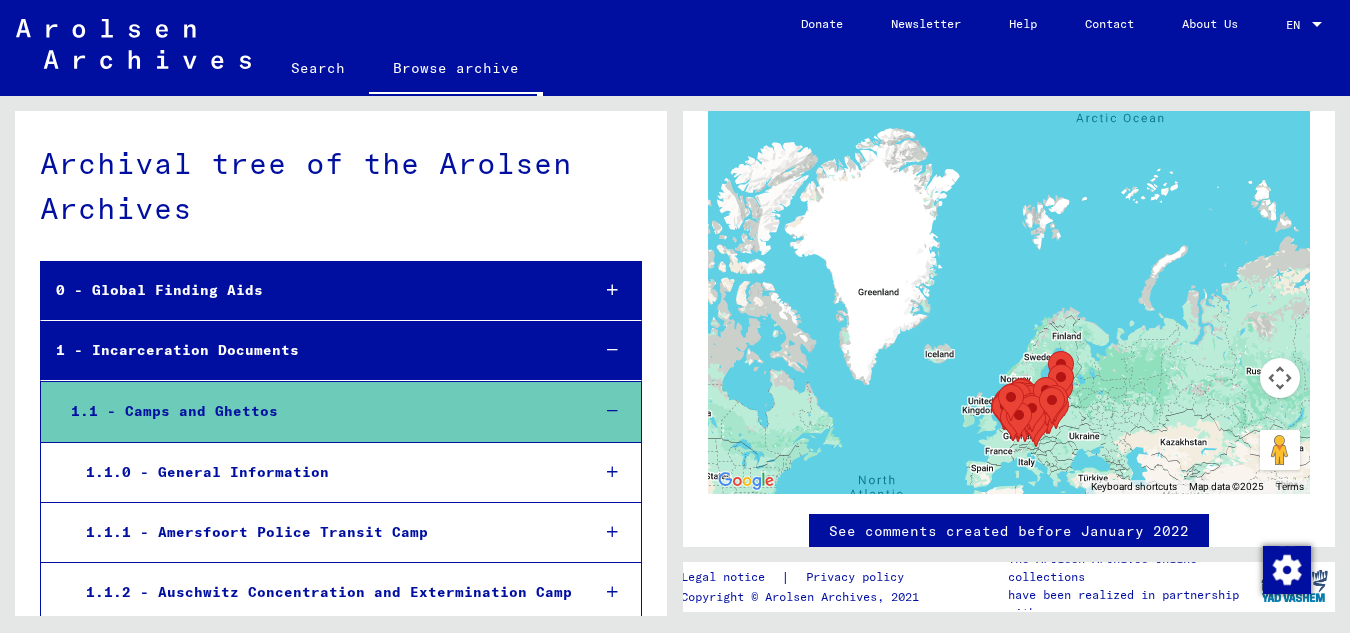 click at bounding box center [612, 290] 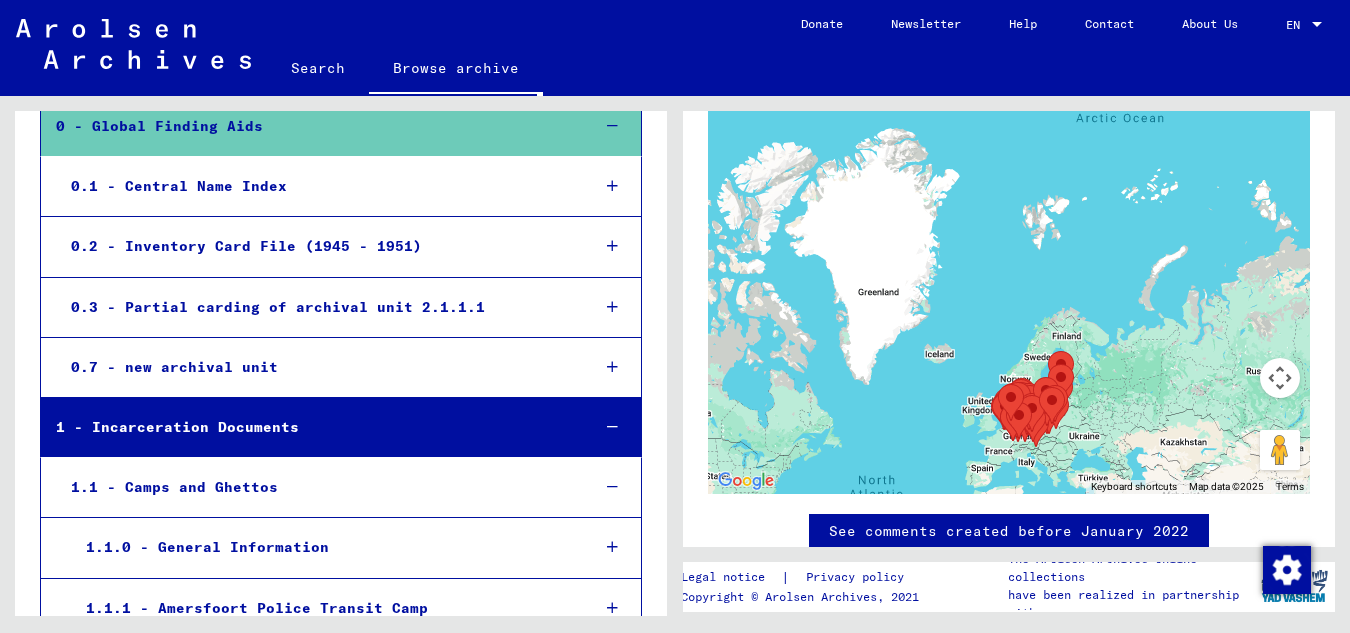 scroll, scrollTop: 200, scrollLeft: 0, axis: vertical 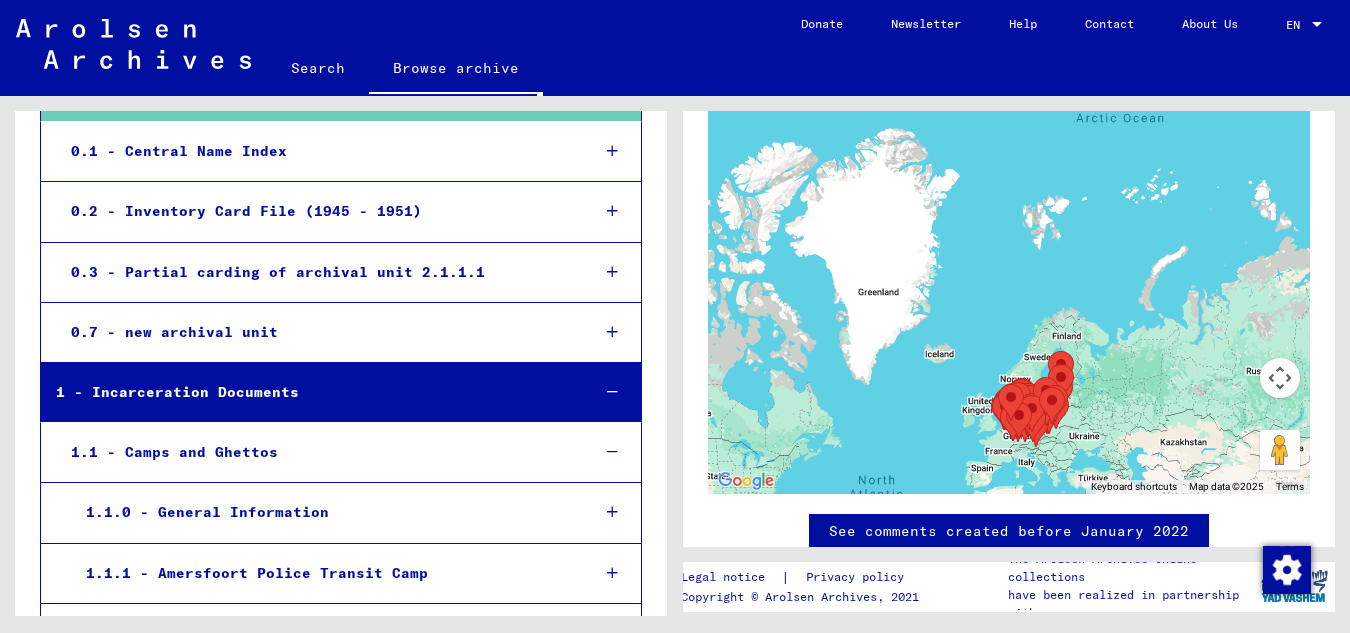 click on "1.1 - Camps and Ghettos" at bounding box center (315, 452) 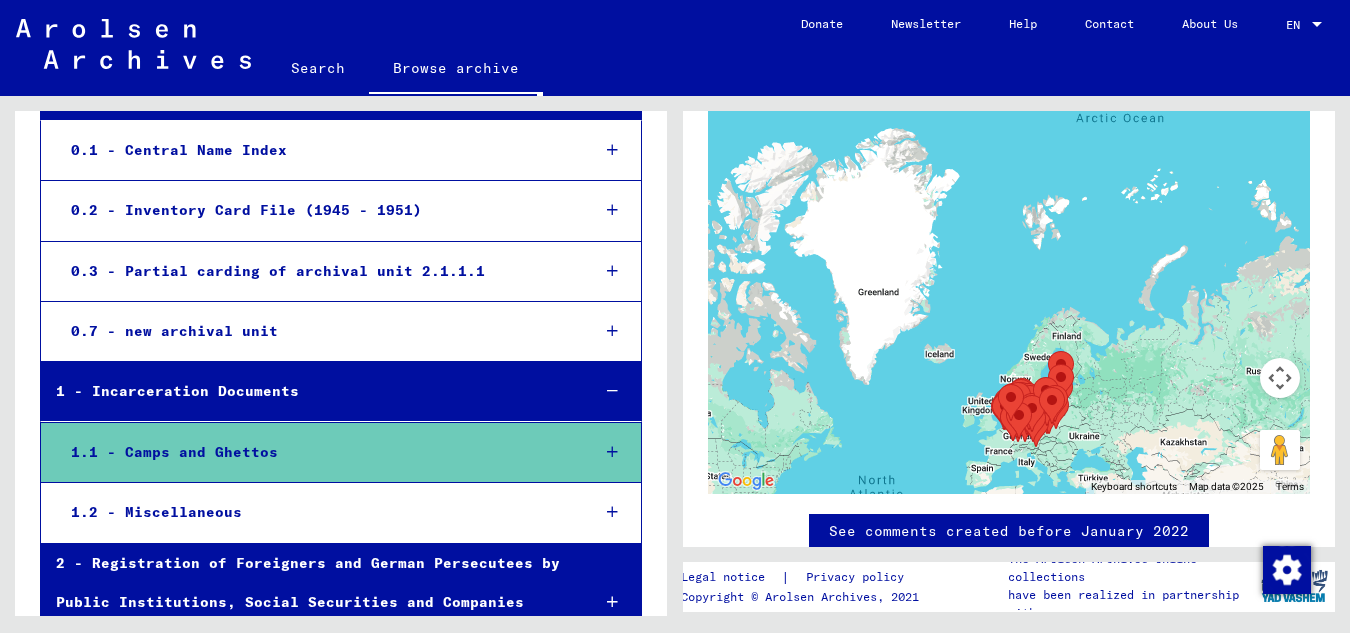 scroll, scrollTop: 199, scrollLeft: 0, axis: vertical 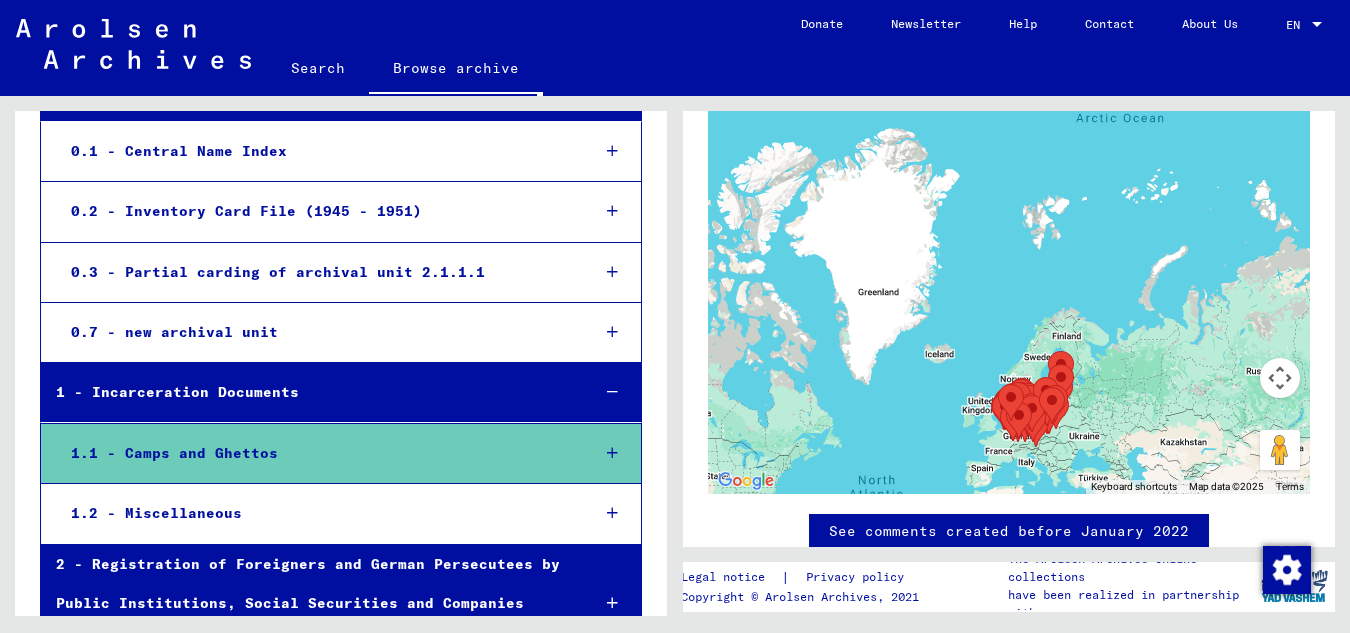 click at bounding box center (612, 453) 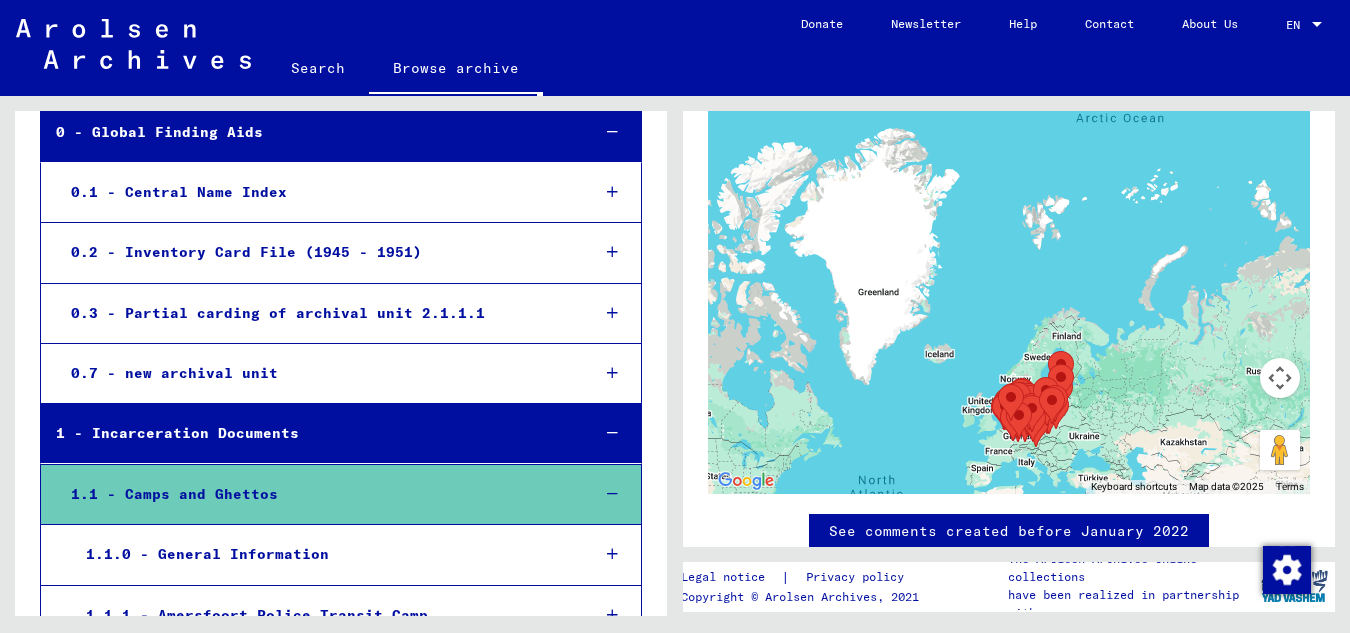 scroll, scrollTop: 0, scrollLeft: 0, axis: both 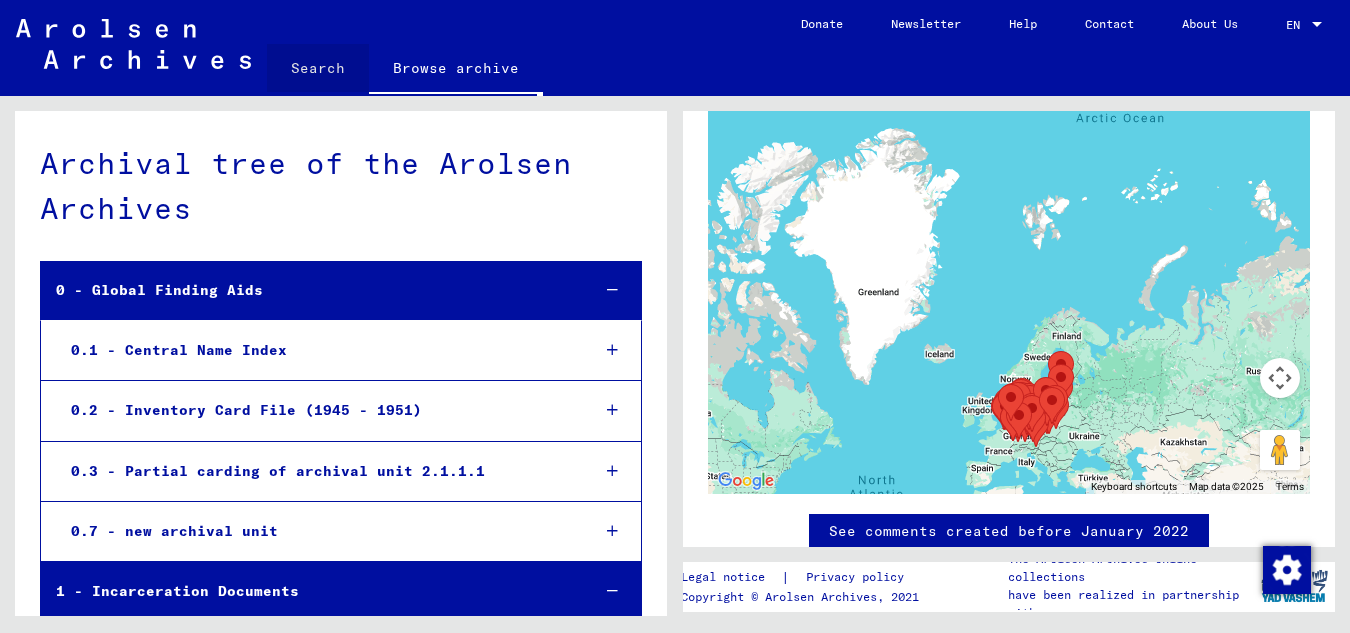 click on "Search" 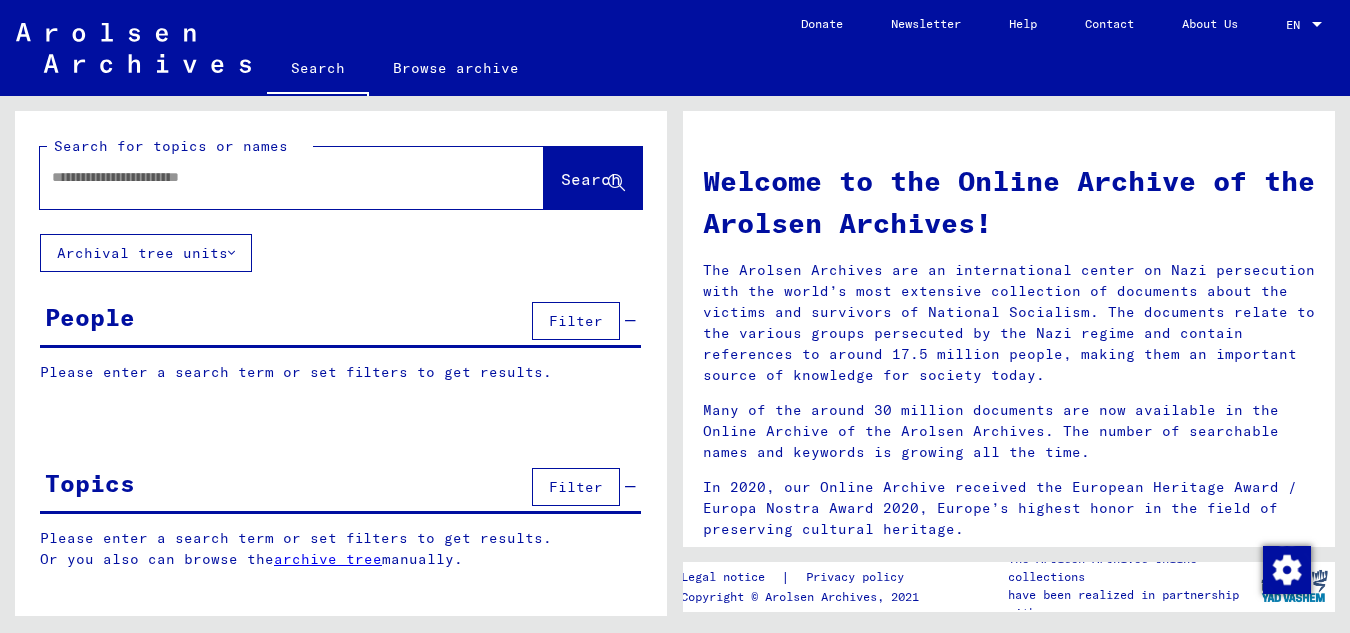 click at bounding box center [268, 177] 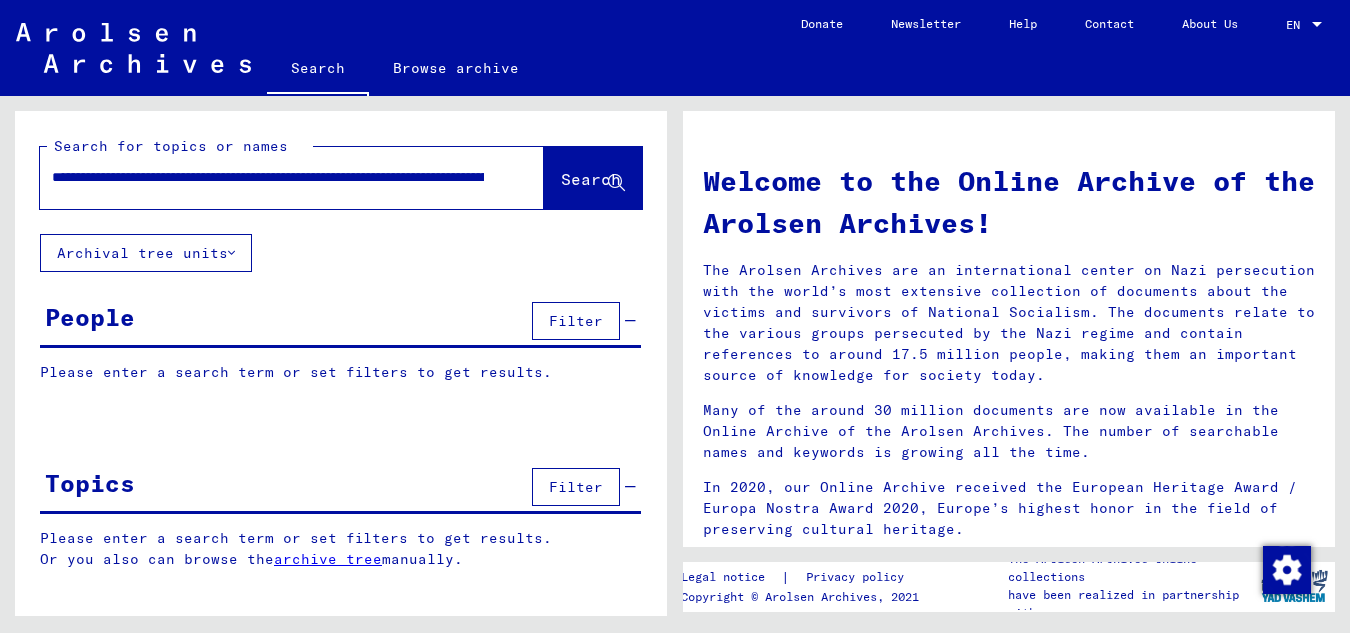 scroll, scrollTop: 0, scrollLeft: 1150, axis: horizontal 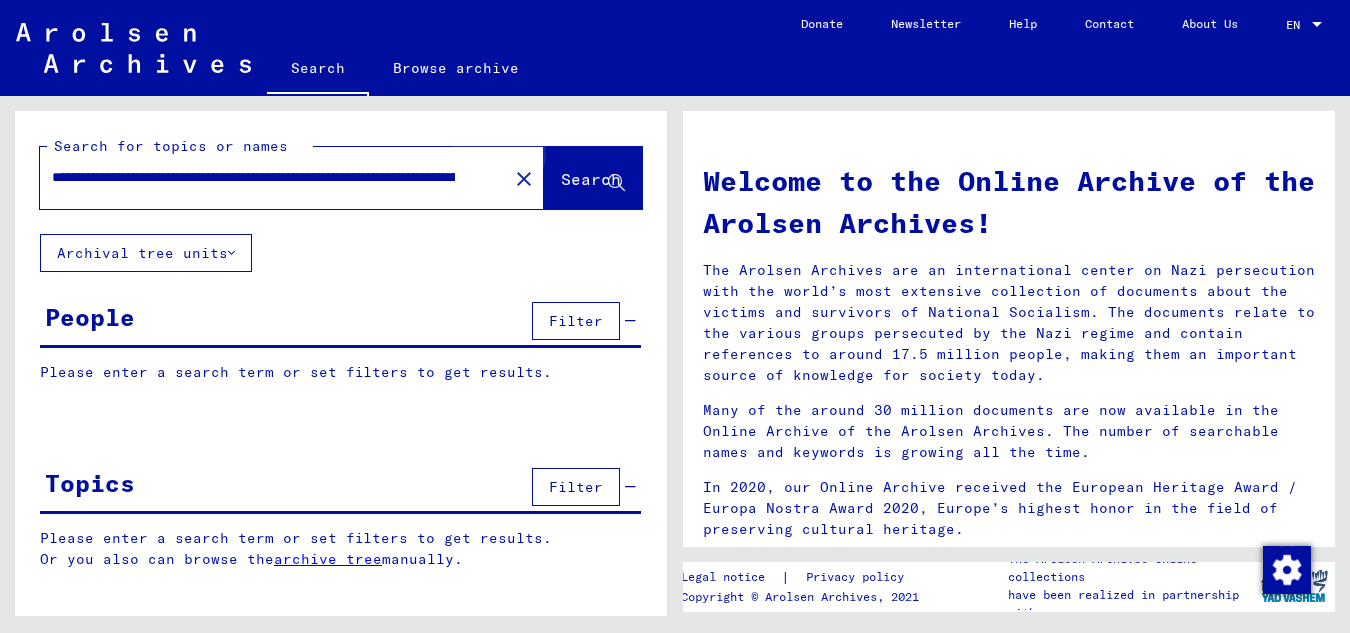 click on "Search" 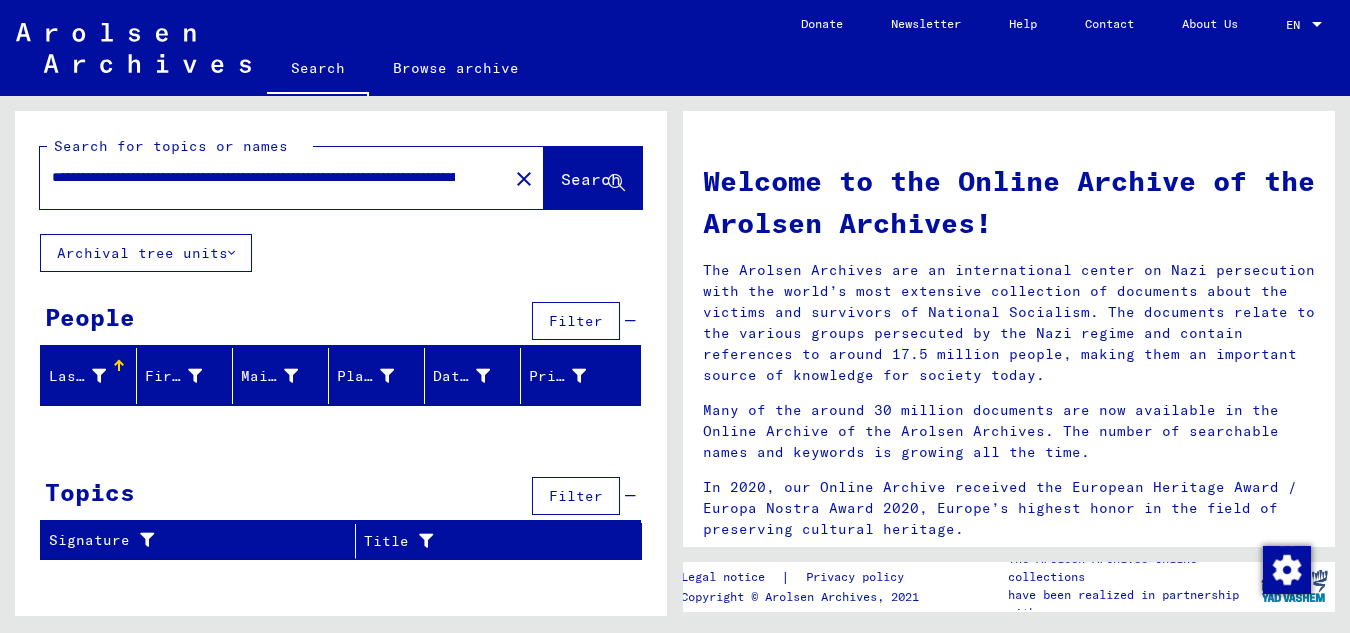 click on "Archival tree units" 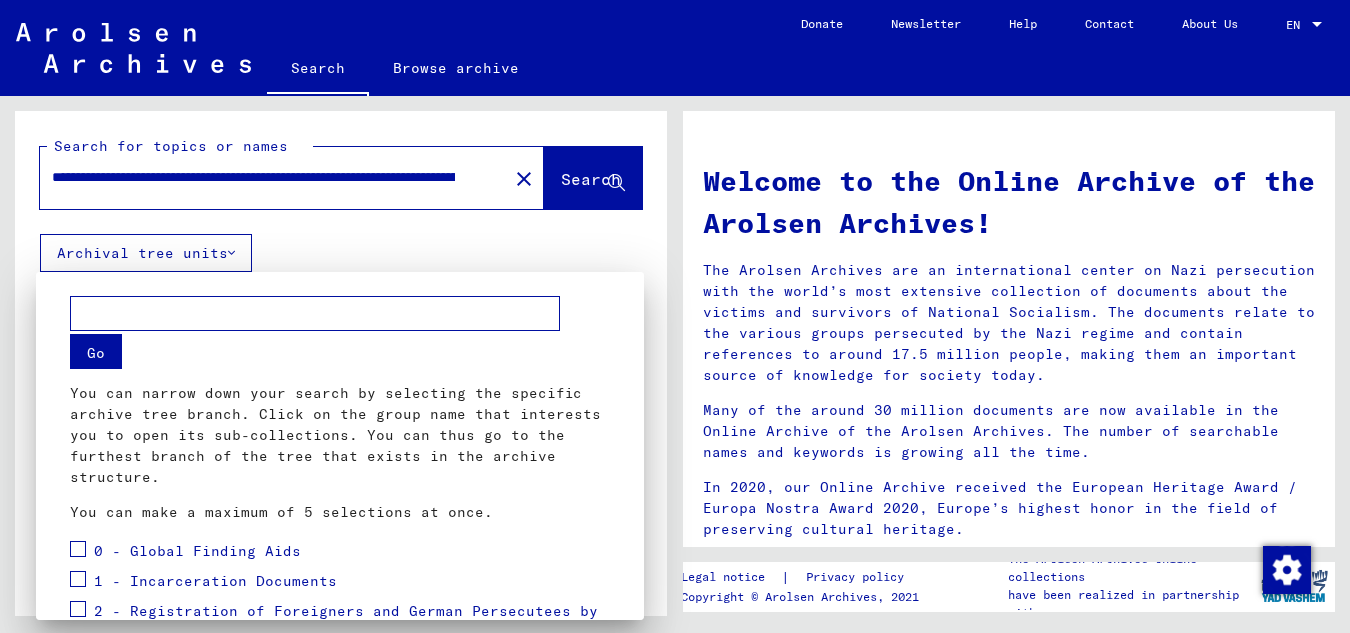 scroll, scrollTop: 0, scrollLeft: 0, axis: both 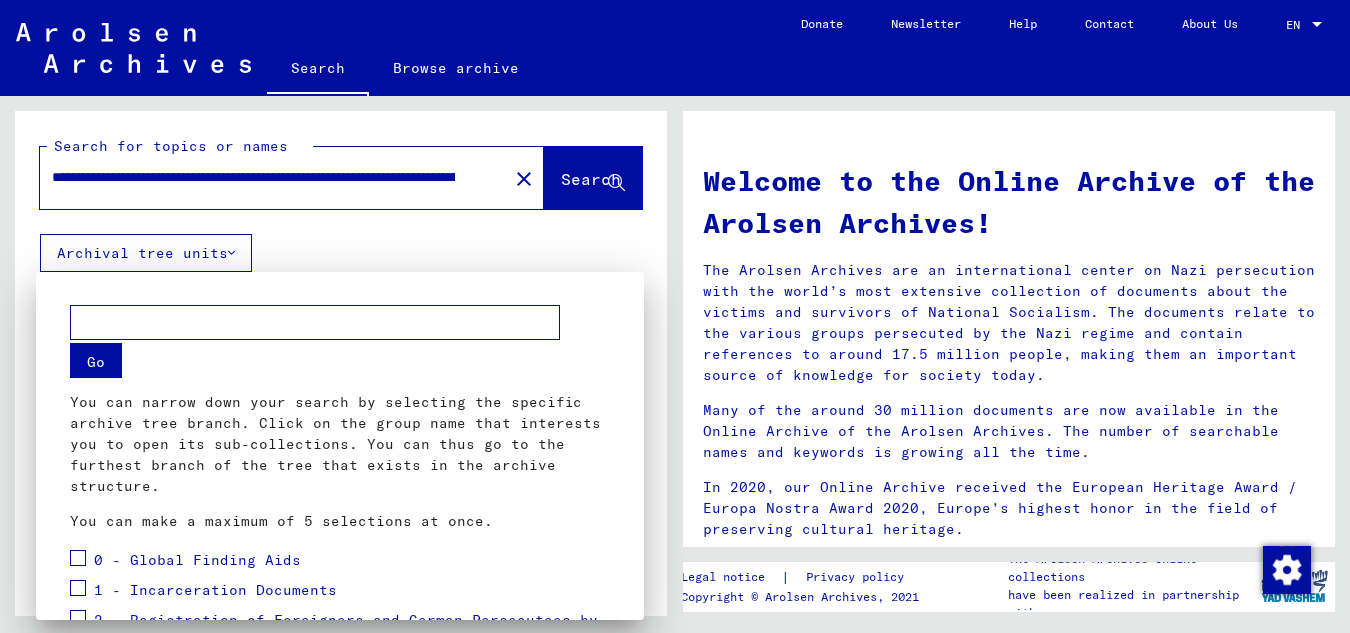 click at bounding box center (675, 316) 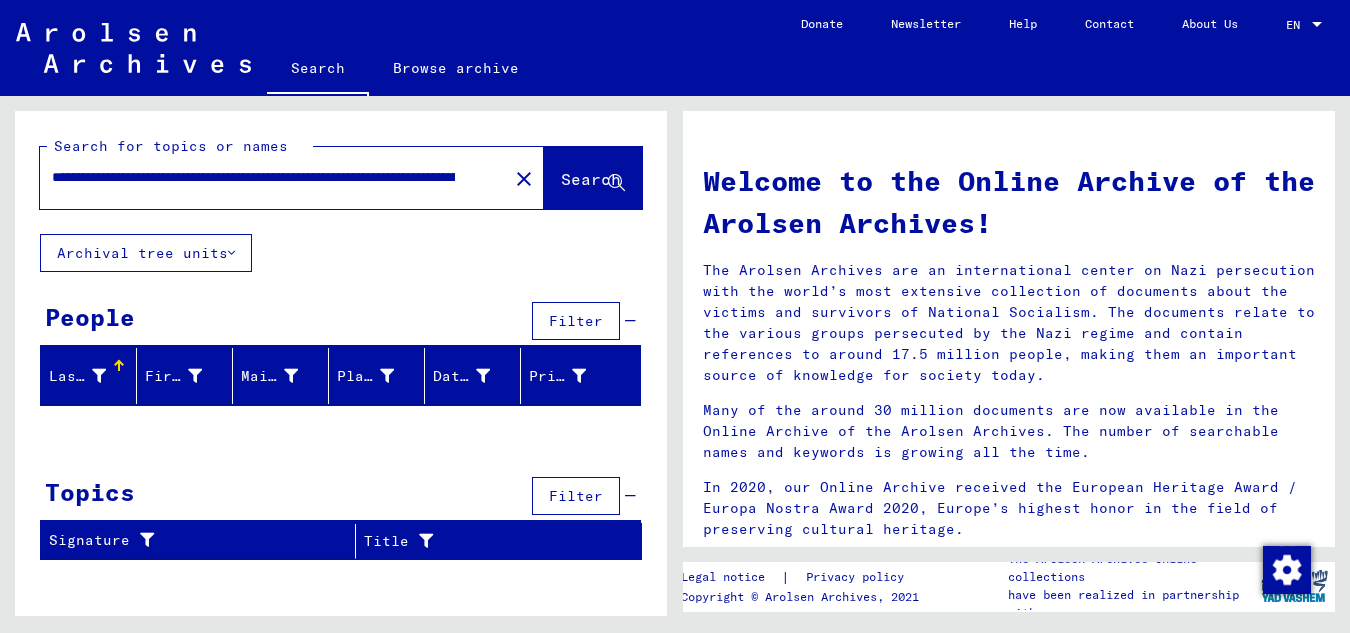 scroll, scrollTop: 0, scrollLeft: 90, axis: horizontal 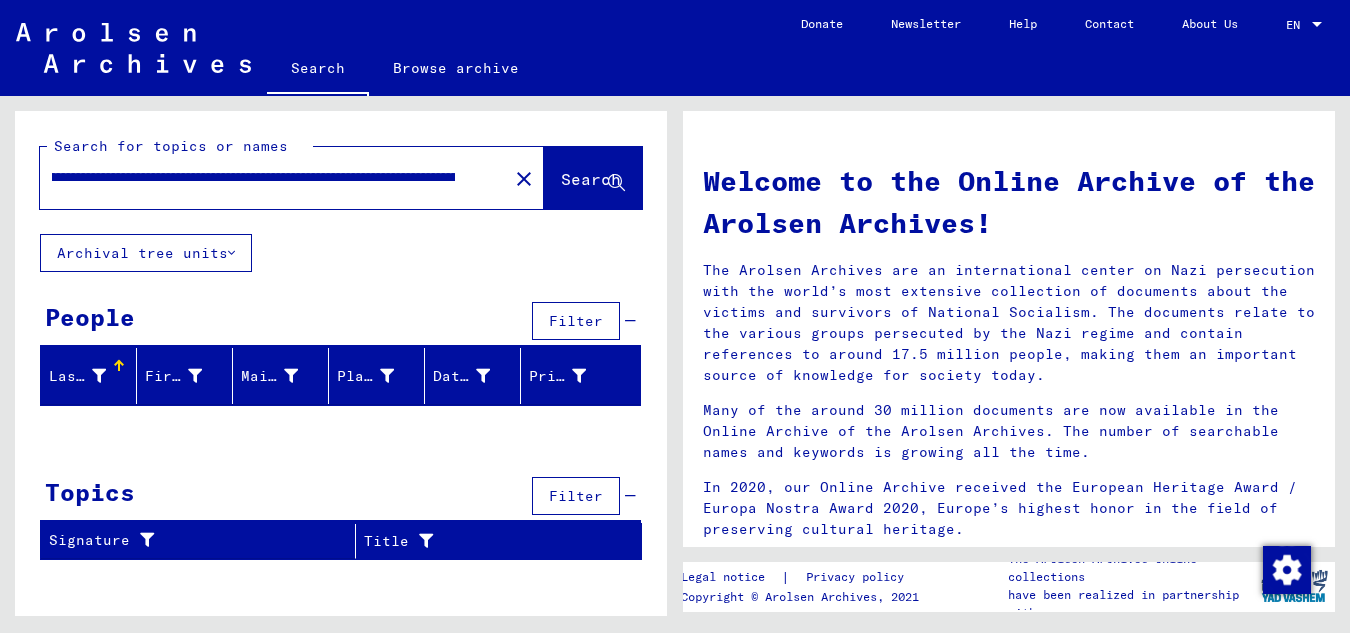 click on "**********" at bounding box center [253, 177] 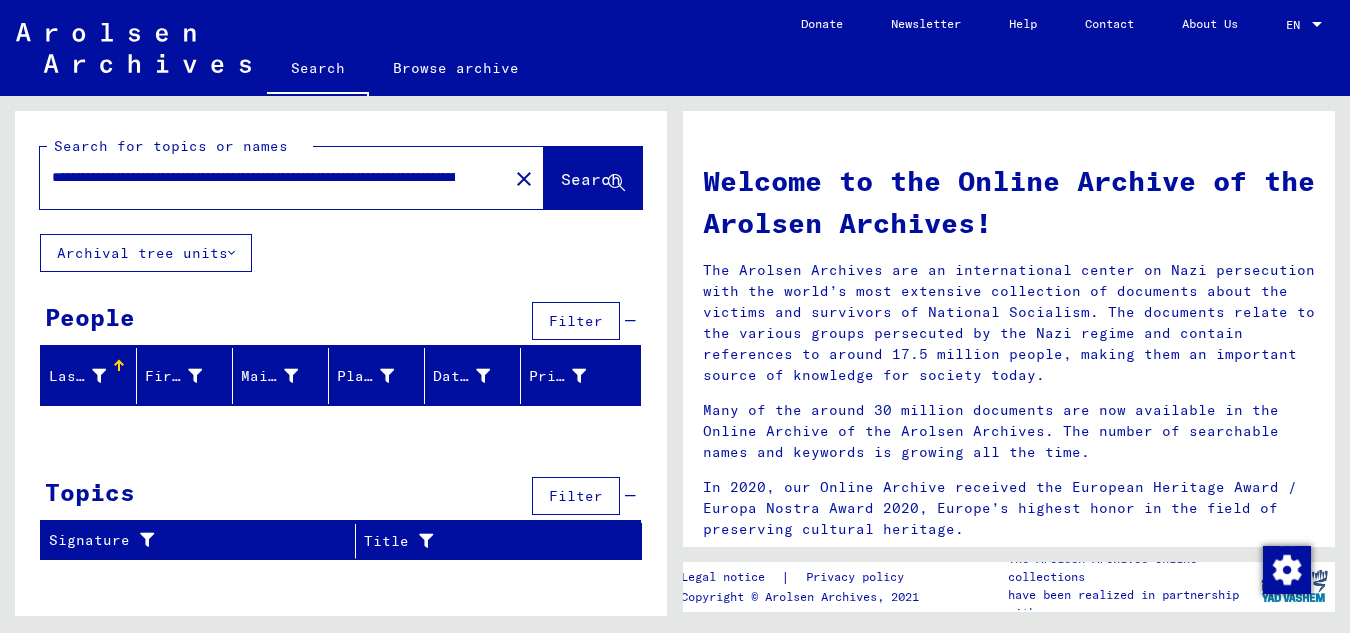 click on "**********" 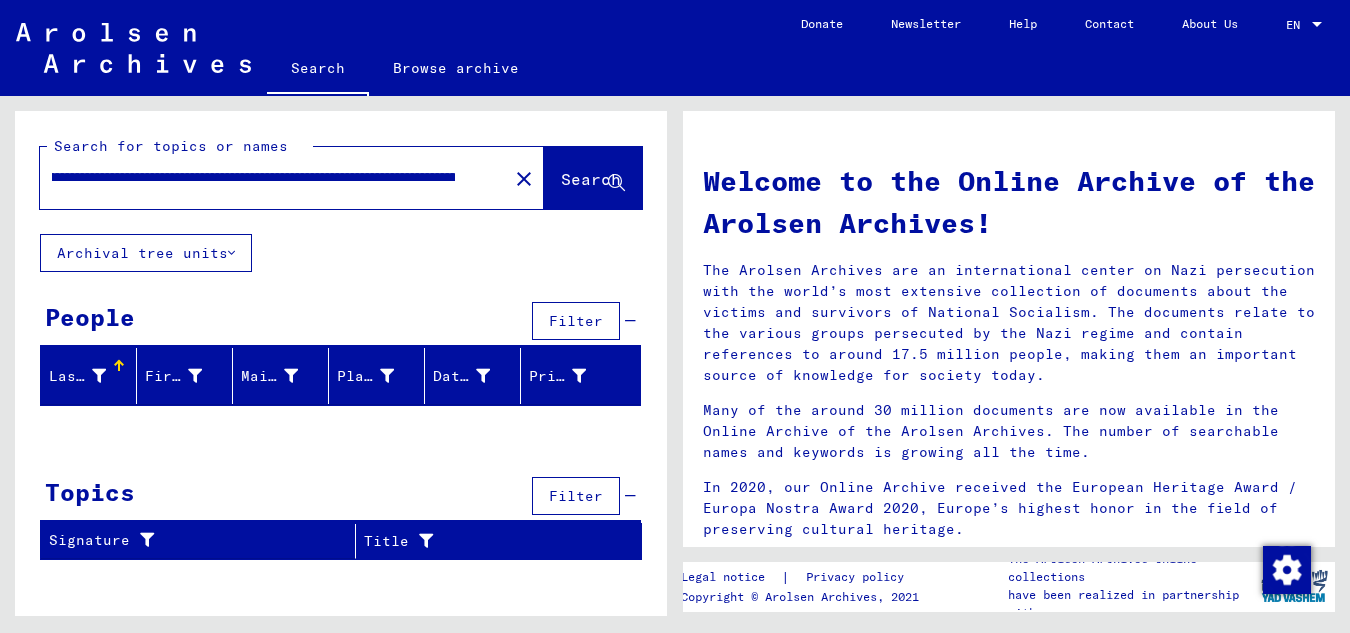scroll, scrollTop: 0, scrollLeft: 249, axis: horizontal 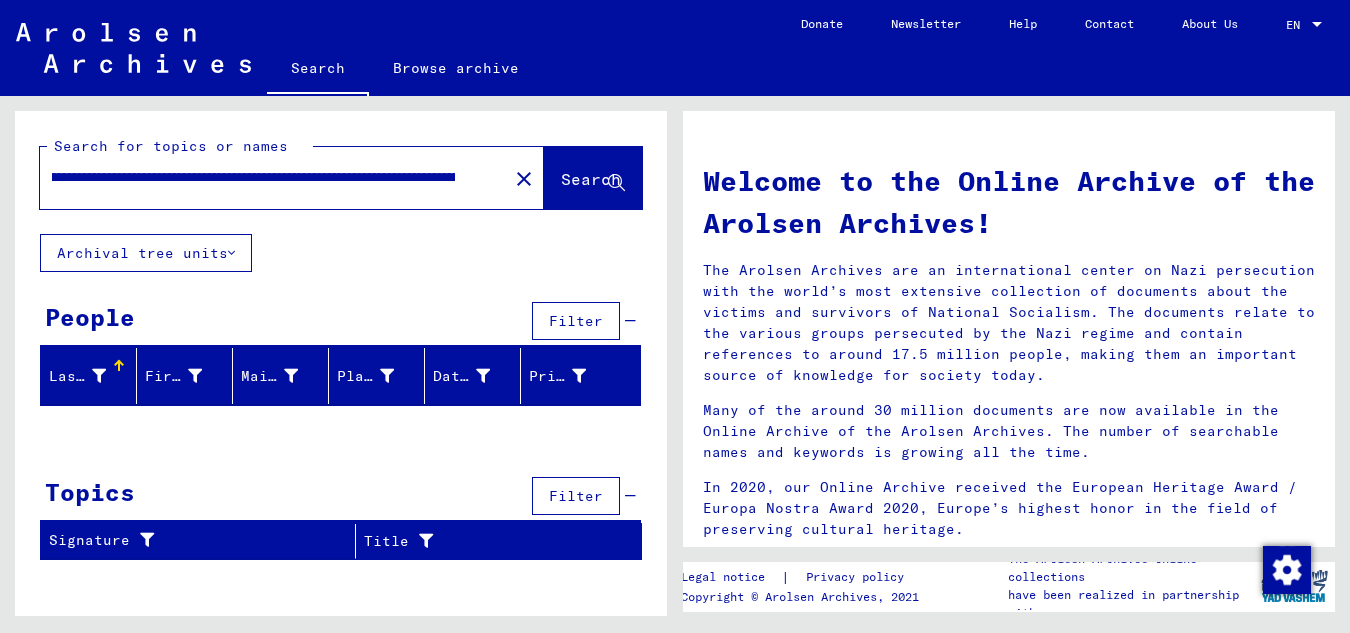 drag, startPoint x: 231, startPoint y: 172, endPoint x: 403, endPoint y: 187, distance: 172.65283 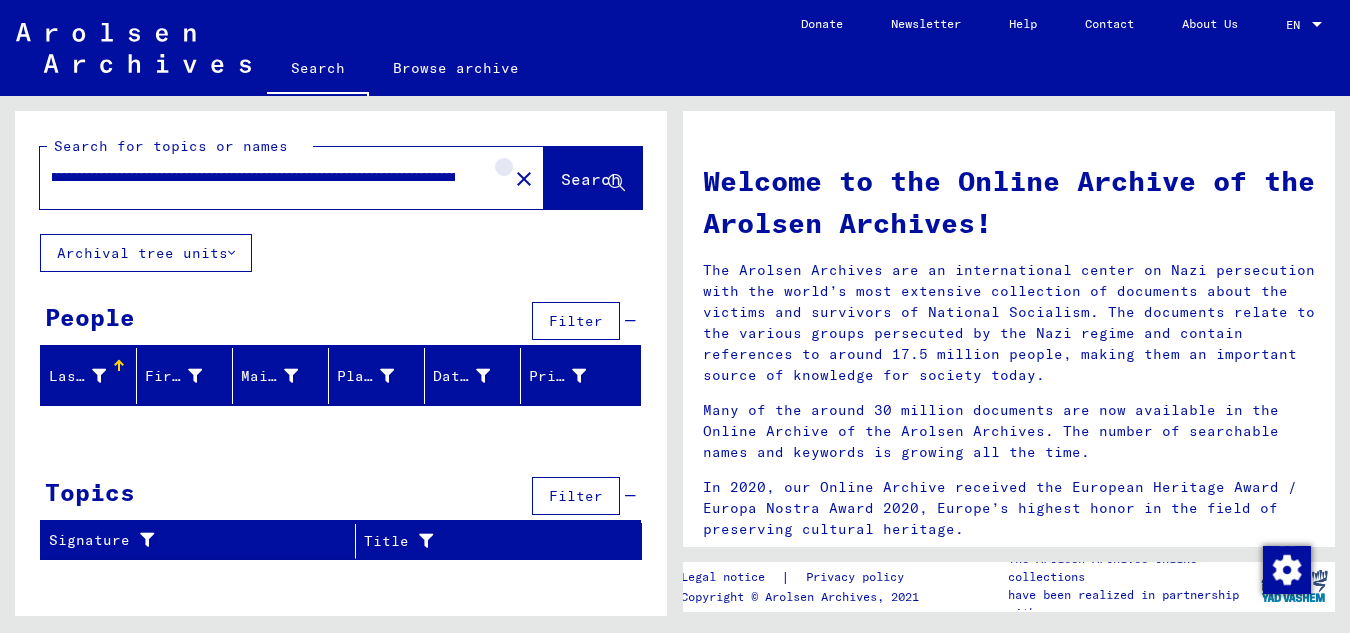 scroll, scrollTop: 0, scrollLeft: 0, axis: both 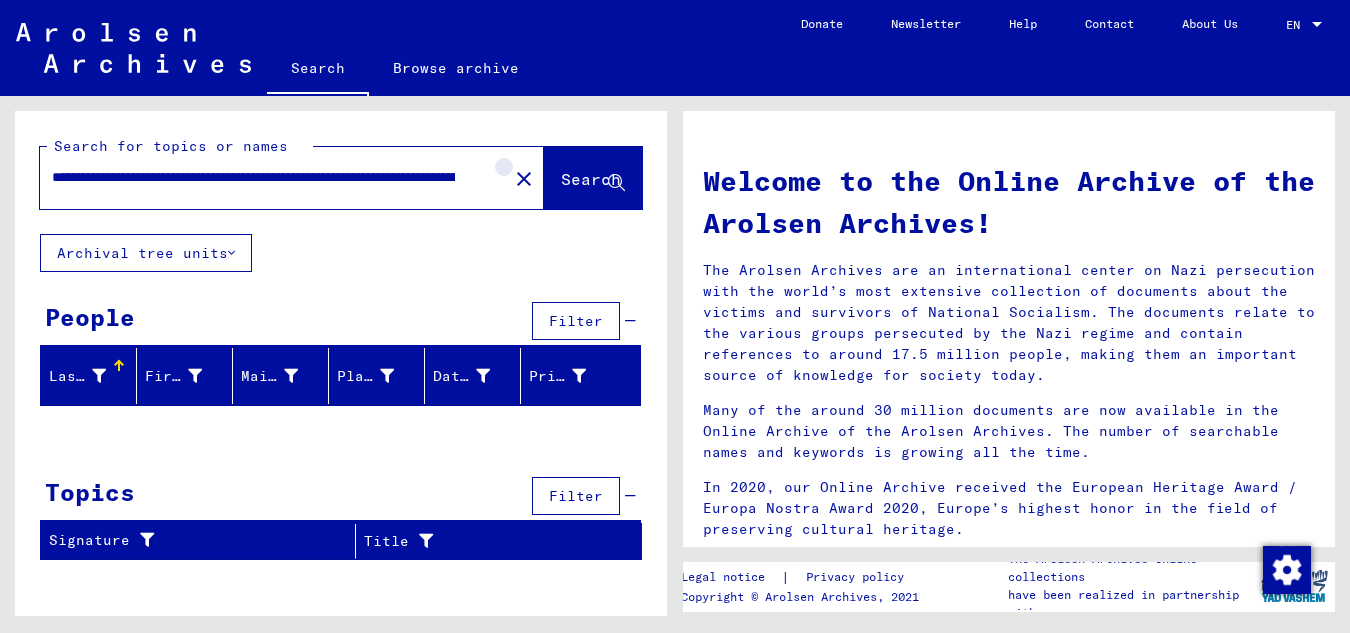 click on "close" 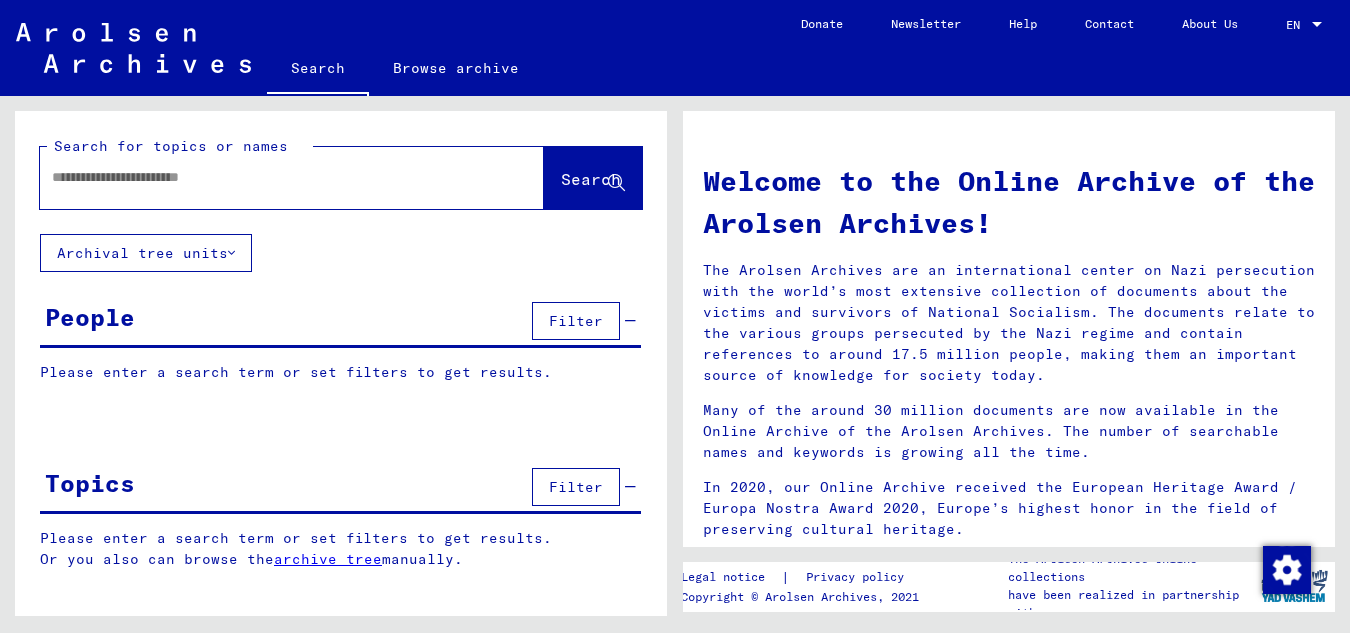 drag, startPoint x: 338, startPoint y: 181, endPoint x: 141, endPoint y: 192, distance: 197.30687 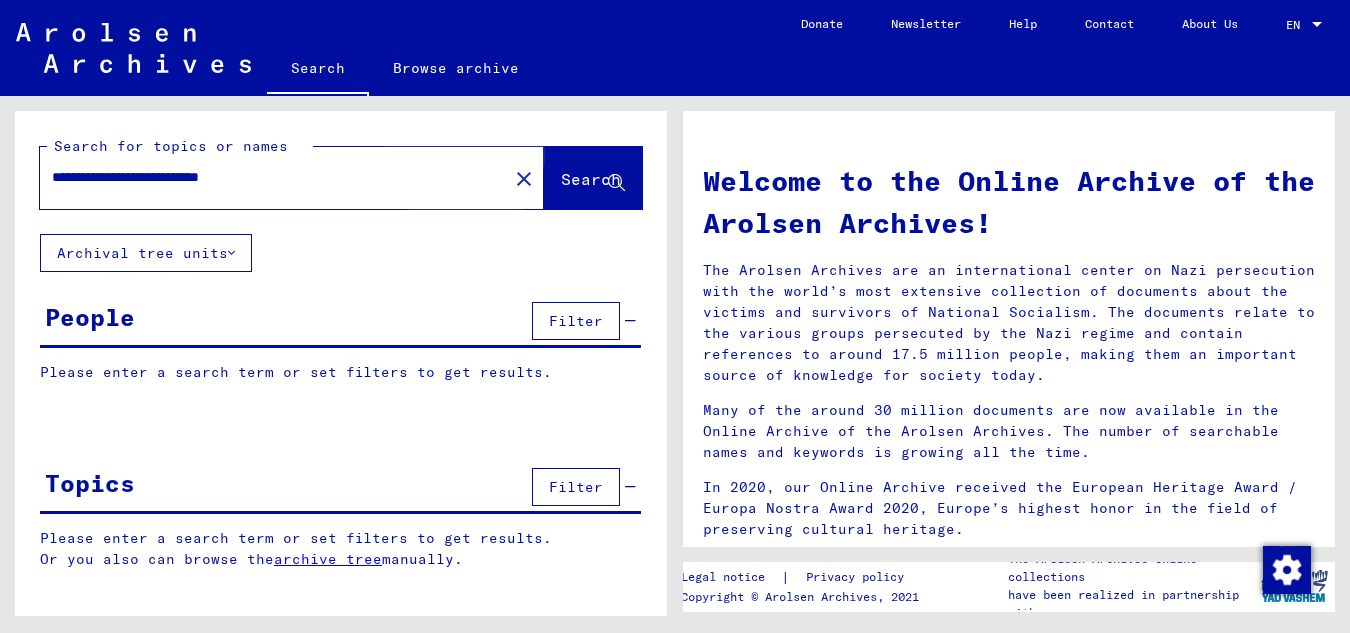 click on "Search" 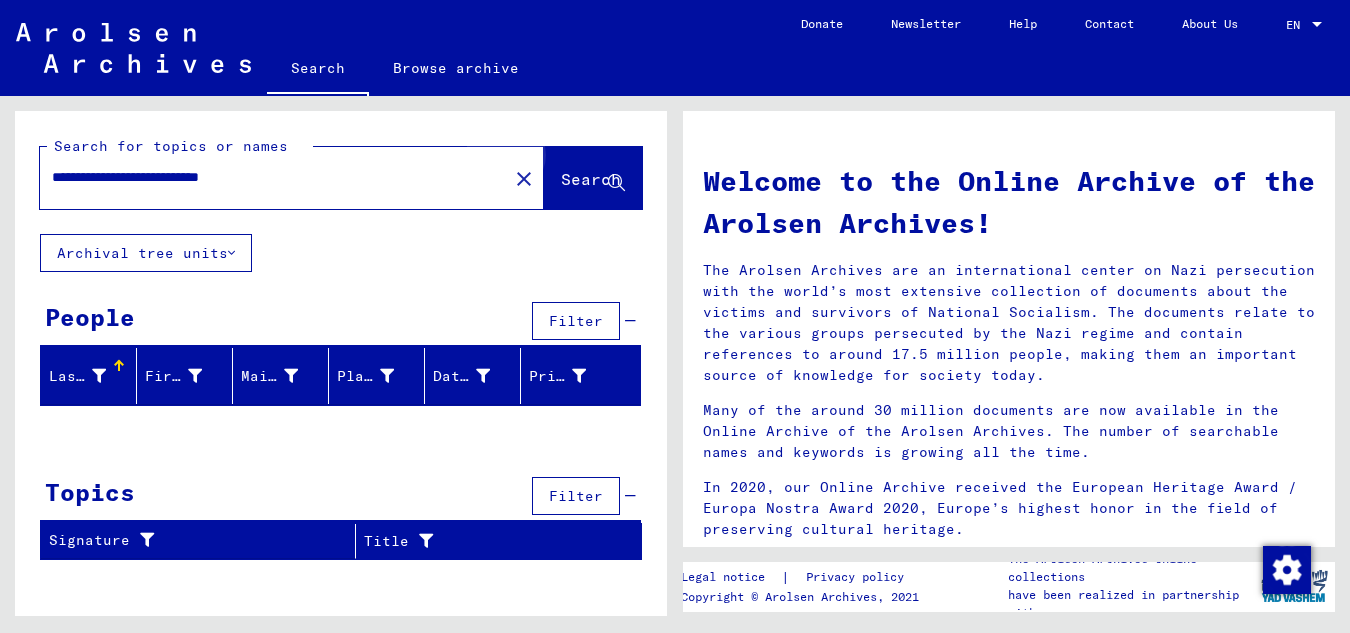 click on "Search" 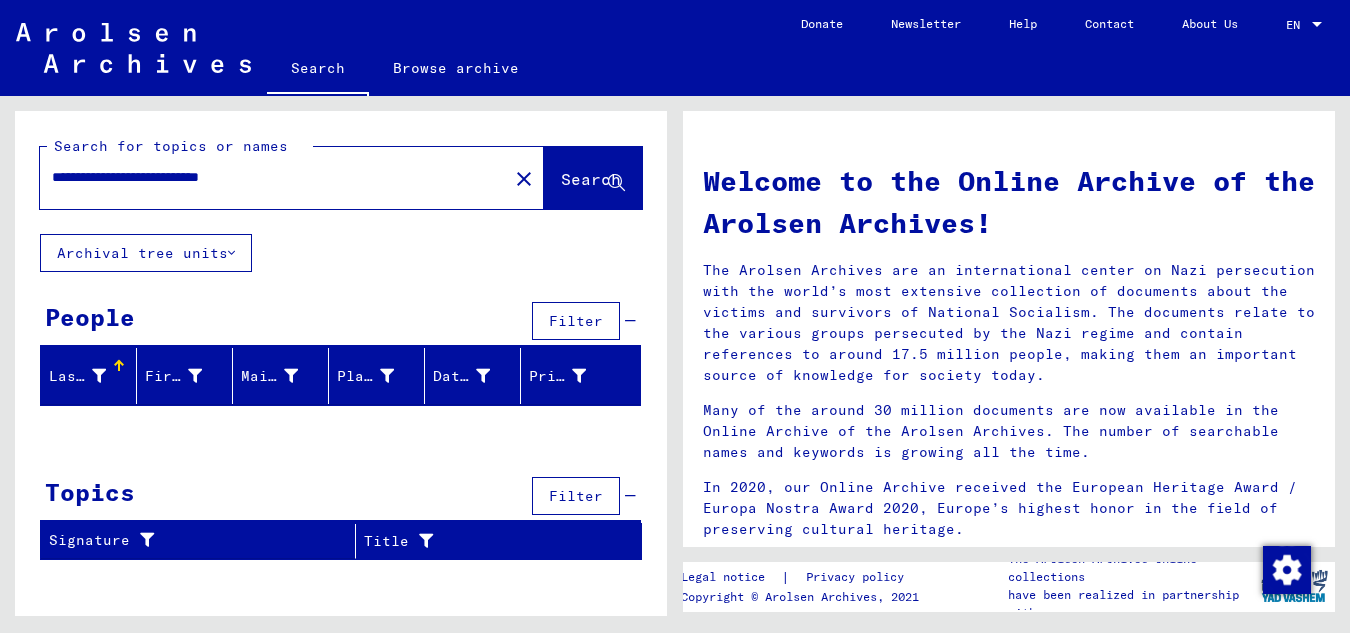 click on "**********" at bounding box center [253, 177] 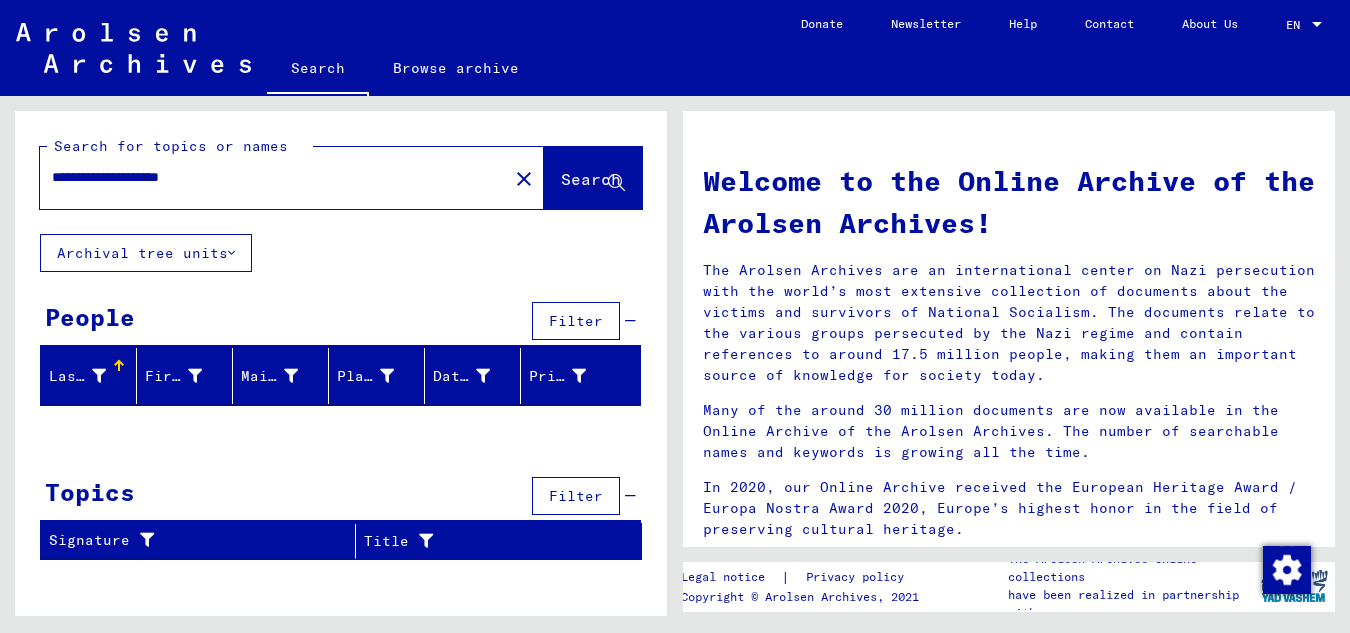 type on "**********" 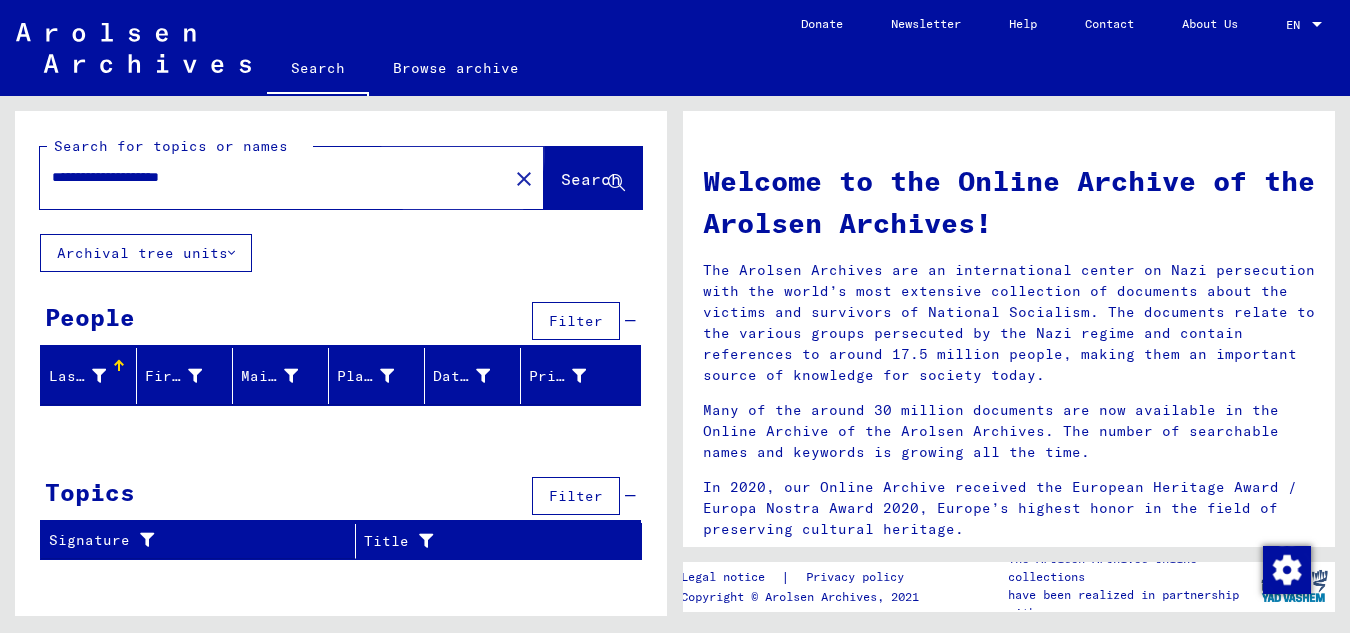 click on "Search" 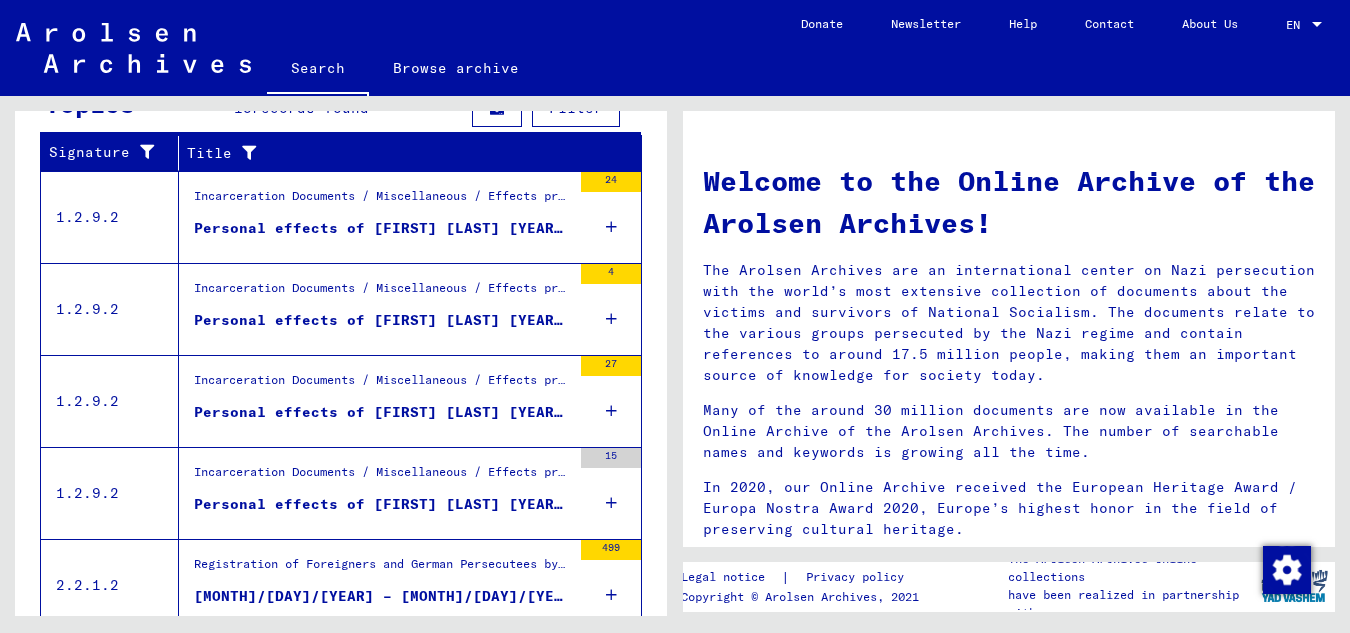 scroll, scrollTop: 463, scrollLeft: 0, axis: vertical 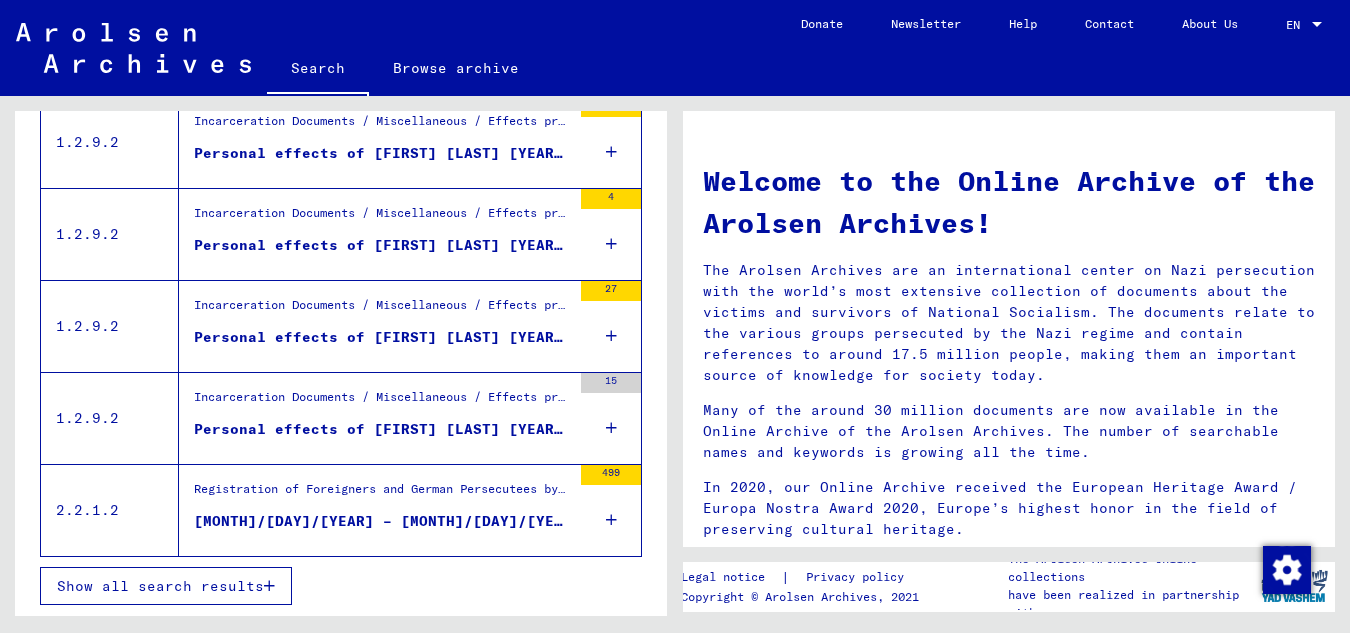 click at bounding box center [611, 520] 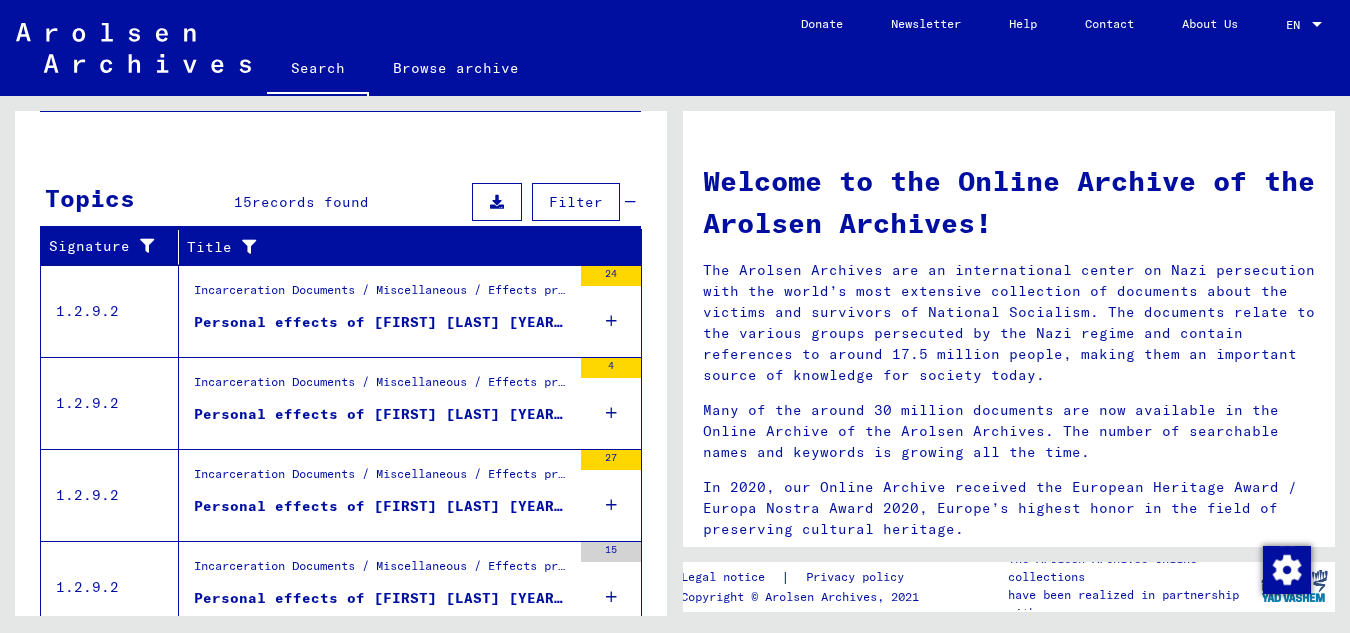 scroll, scrollTop: 223, scrollLeft: 0, axis: vertical 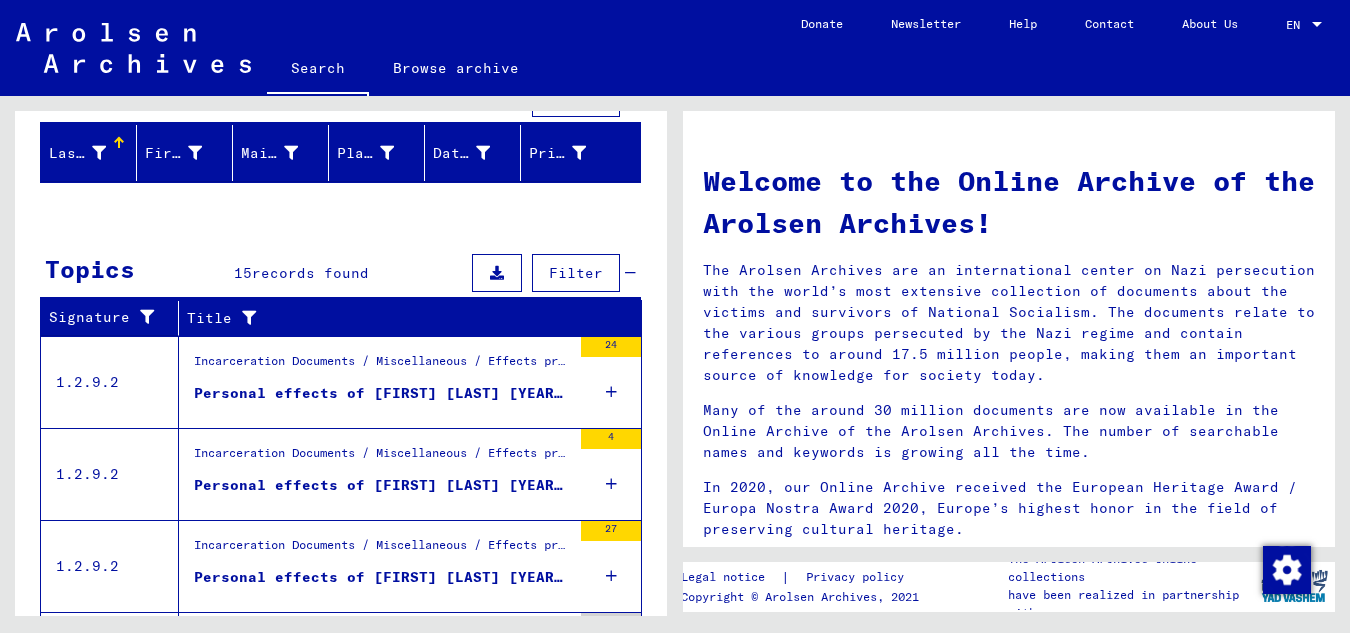 click on "Personal effects of [FIRST] [LAST] [YEAR]-[MONTH]-[DAY]" at bounding box center [382, 393] 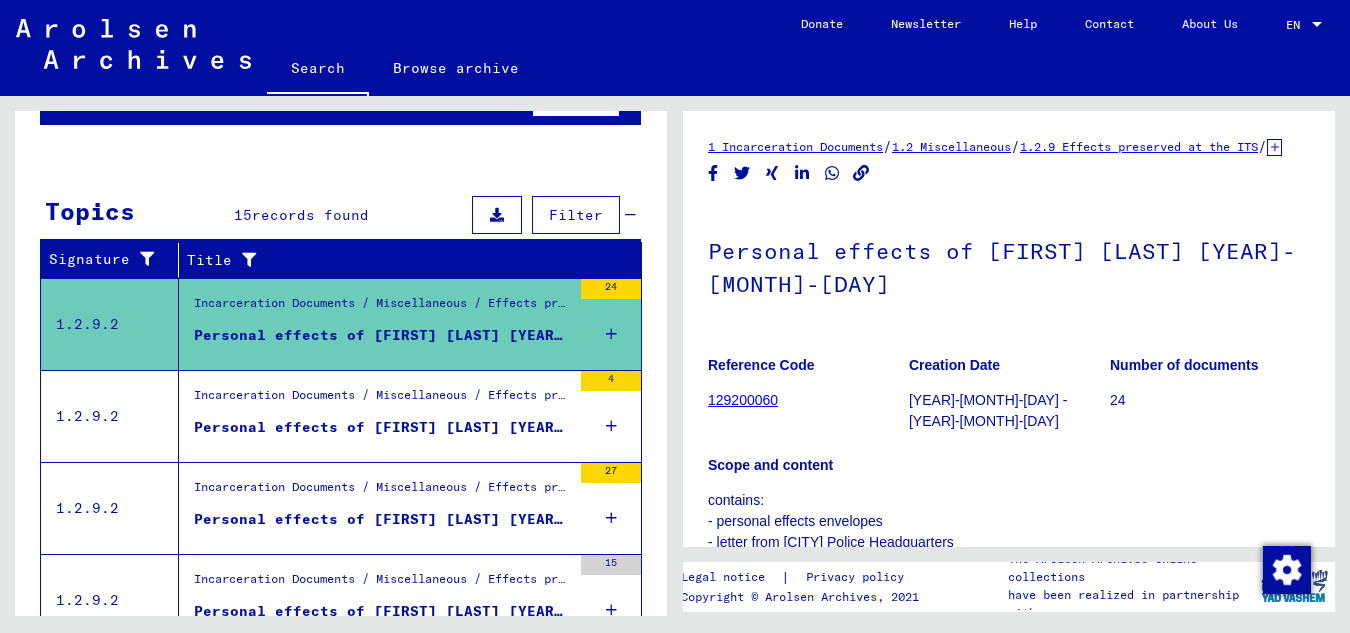 click on "Personal effects of [FIRST] [LAST] [YEAR]-[MONTH]-[DAY]" at bounding box center [382, 427] 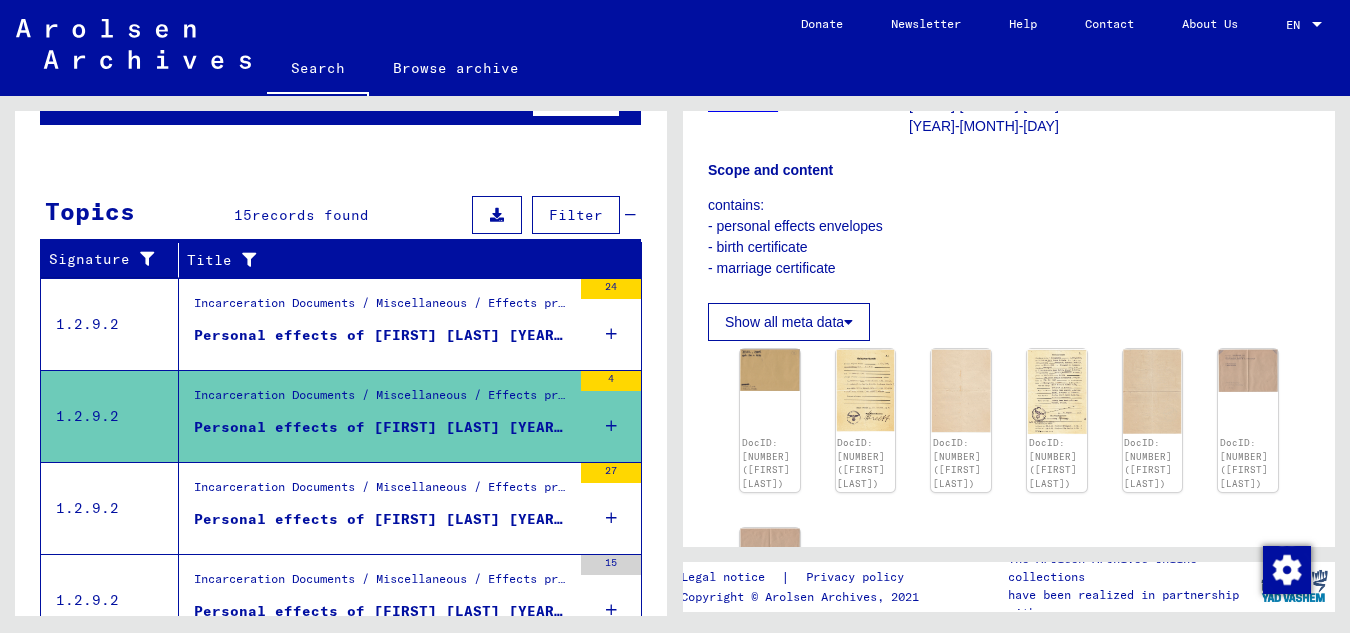 scroll, scrollTop: 300, scrollLeft: 0, axis: vertical 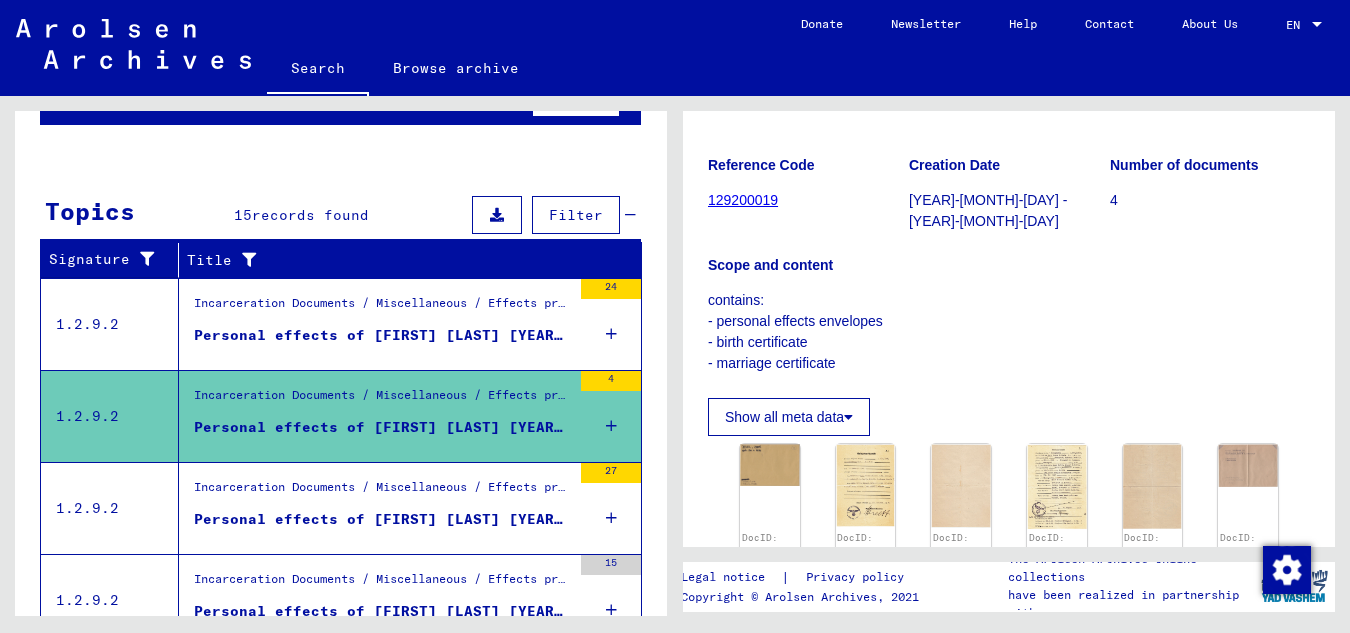 drag, startPoint x: 835, startPoint y: 353, endPoint x: 714, endPoint y: 360, distance: 121.20231 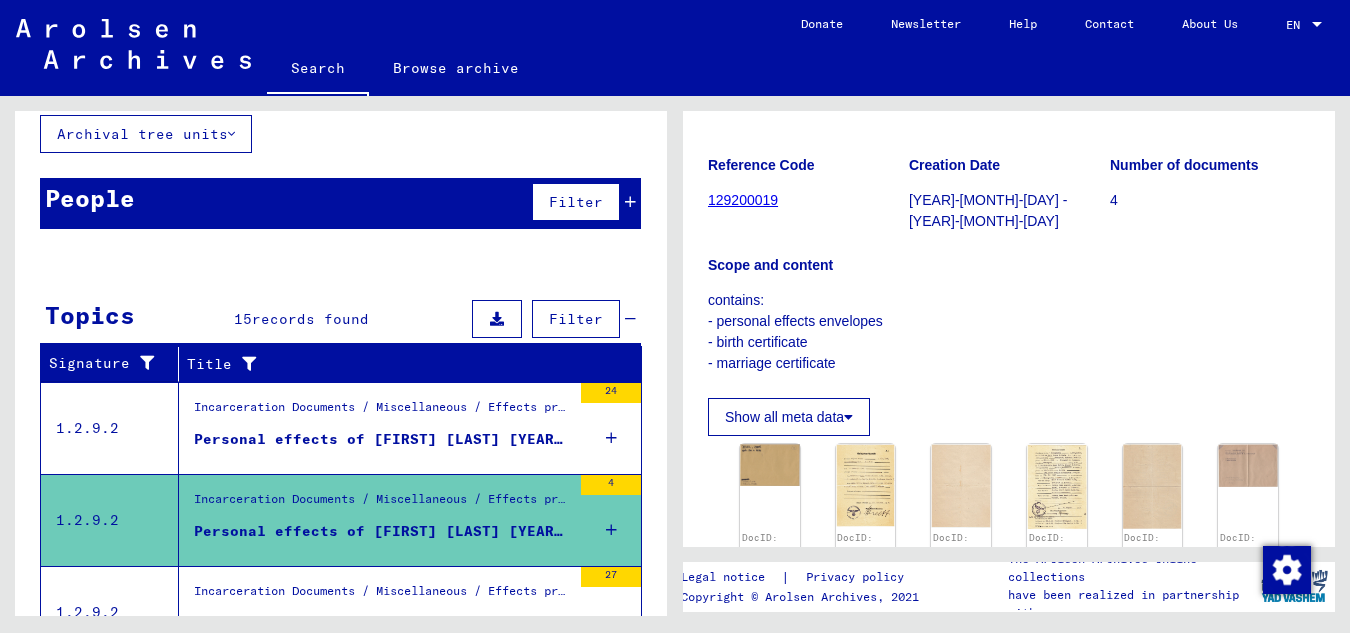 scroll, scrollTop: 0, scrollLeft: 0, axis: both 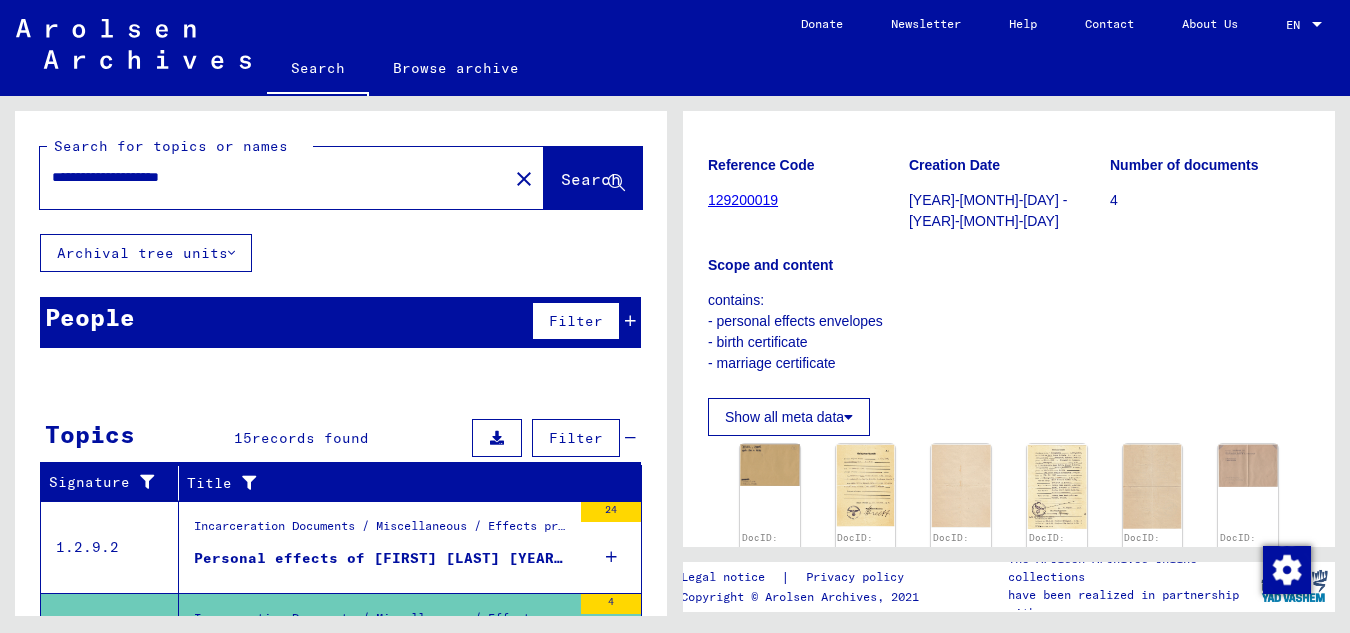 click on "Archival tree units" 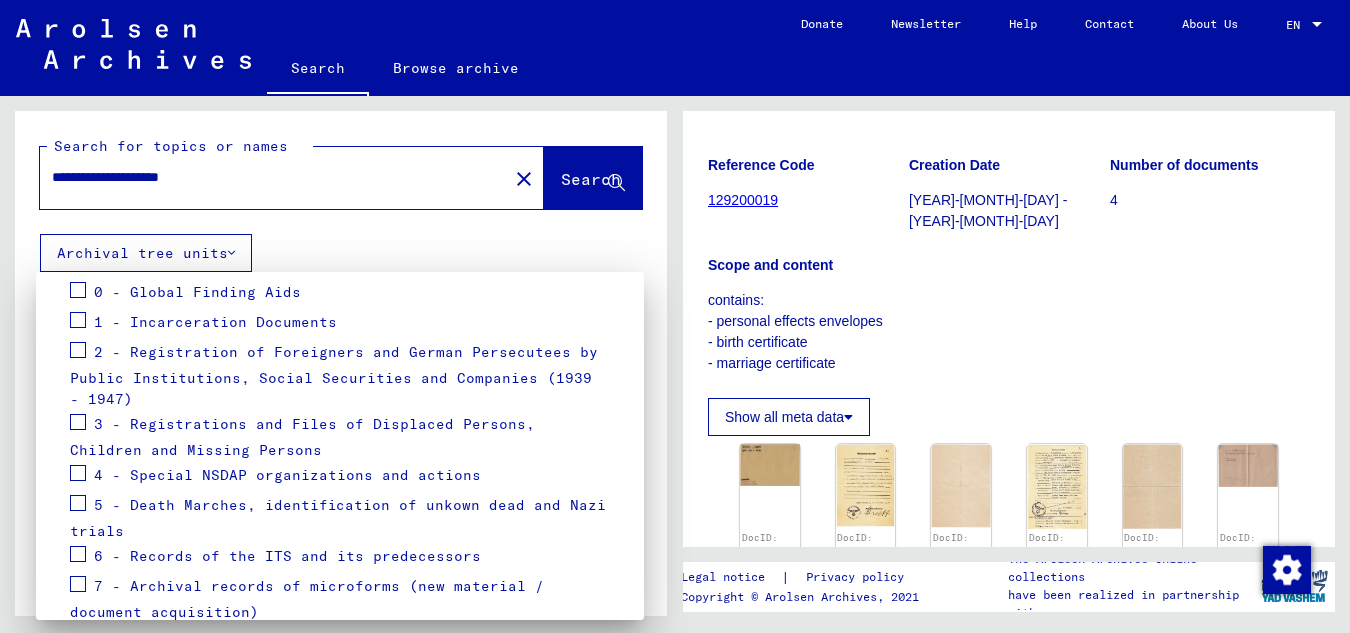 scroll, scrollTop: 0, scrollLeft: 0, axis: both 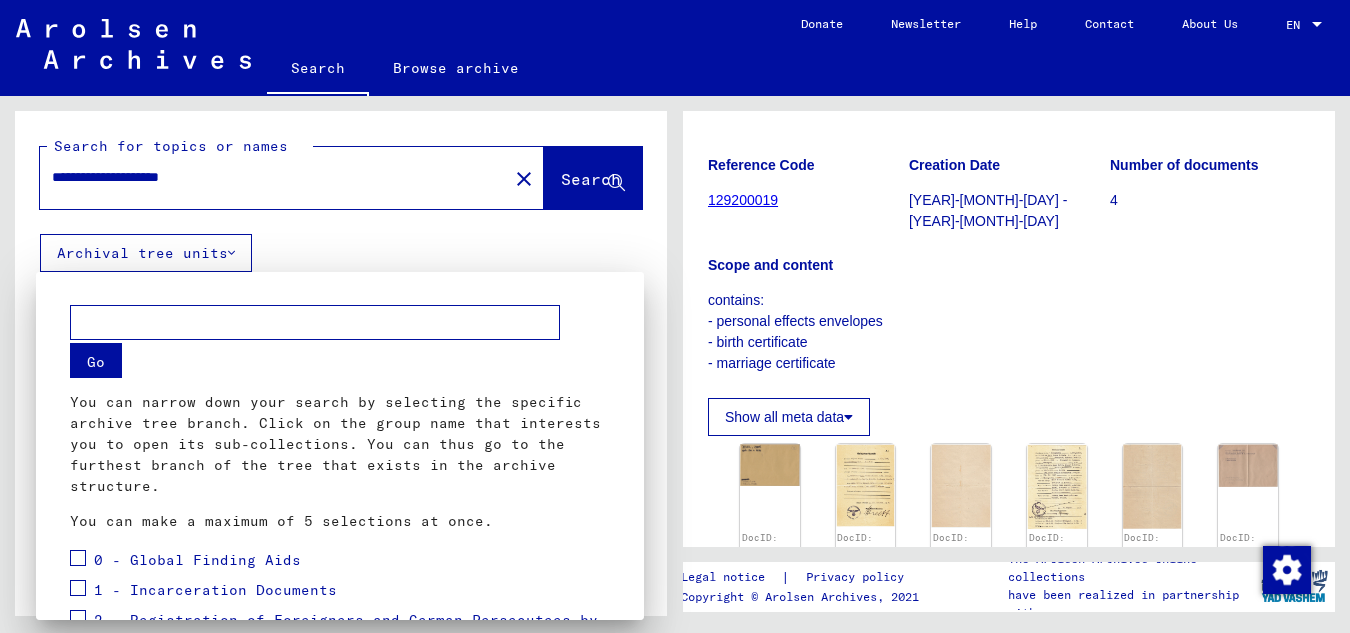click at bounding box center [675, 316] 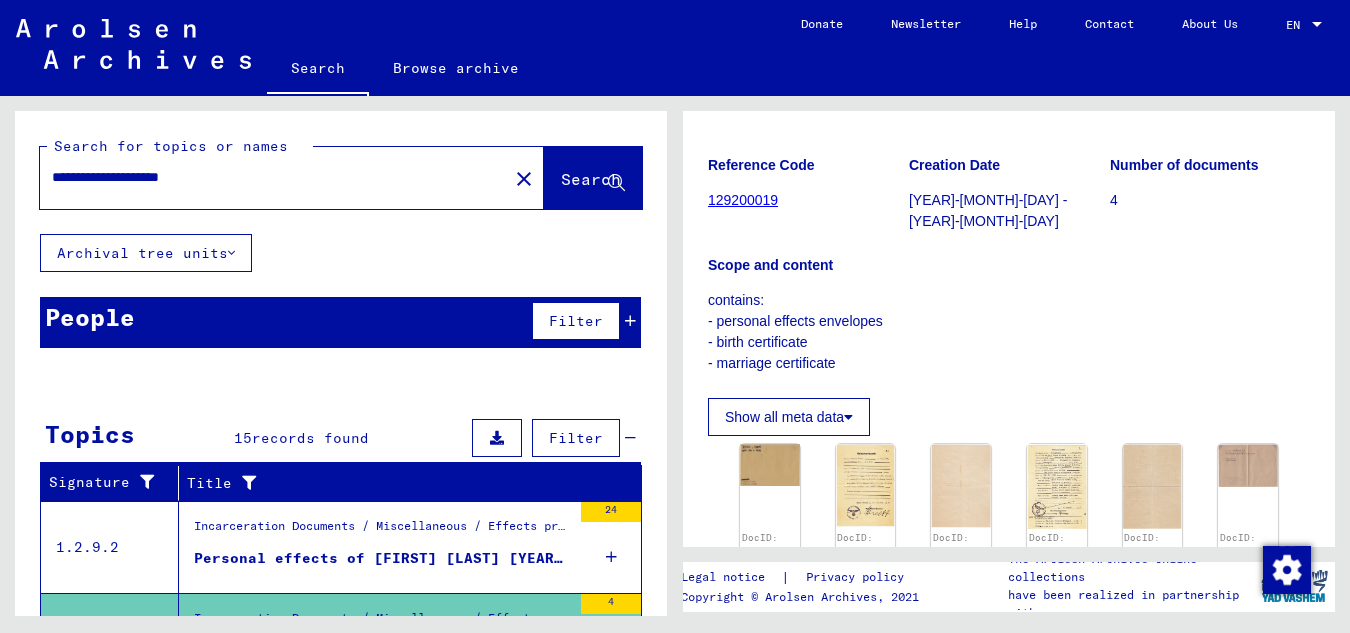 click on "129200019" 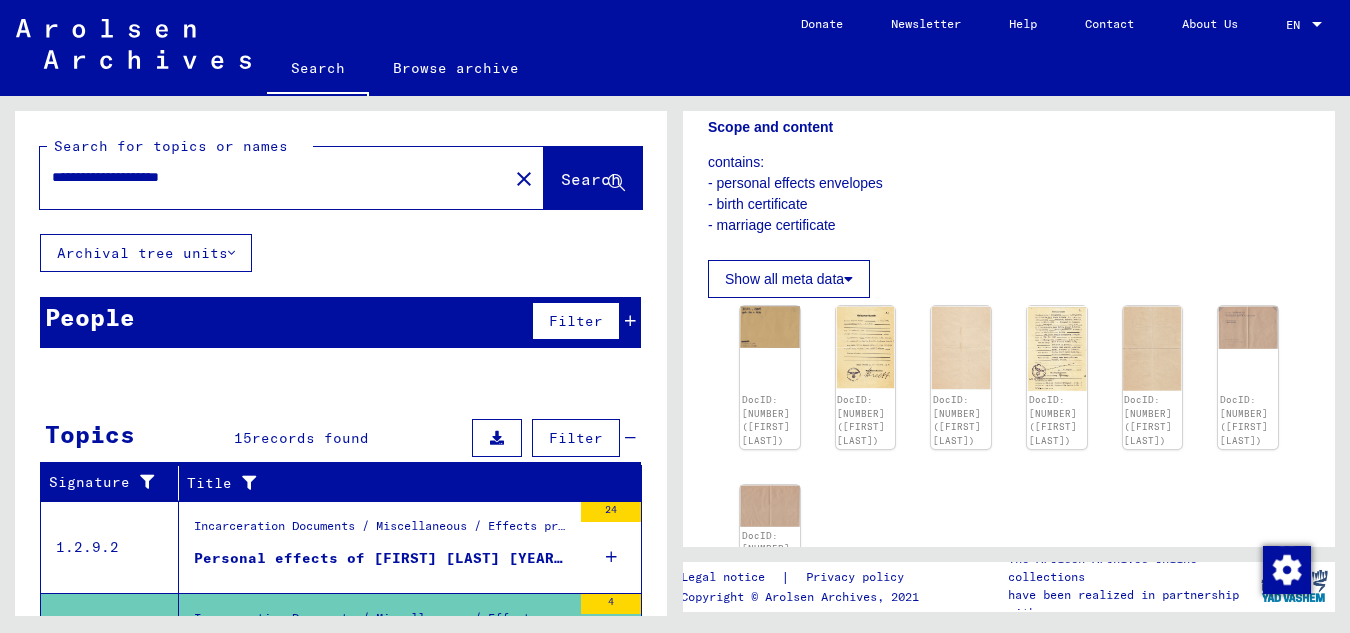 scroll, scrollTop: 400, scrollLeft: 0, axis: vertical 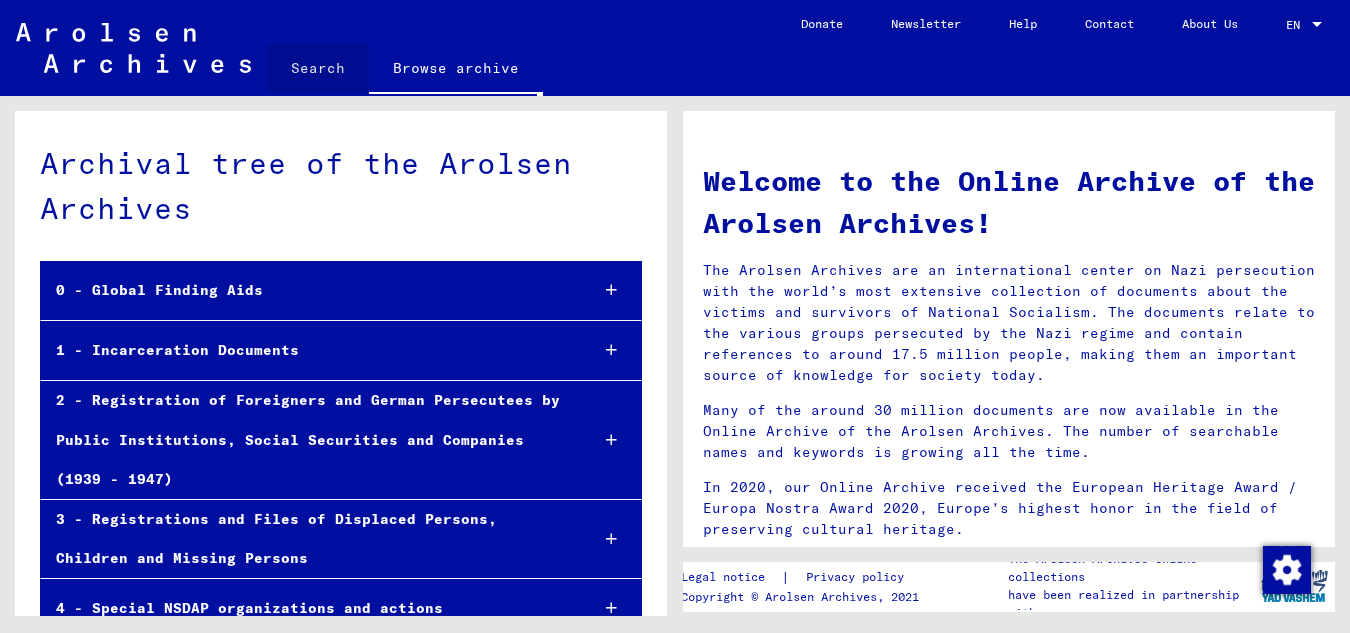 click on "Search" 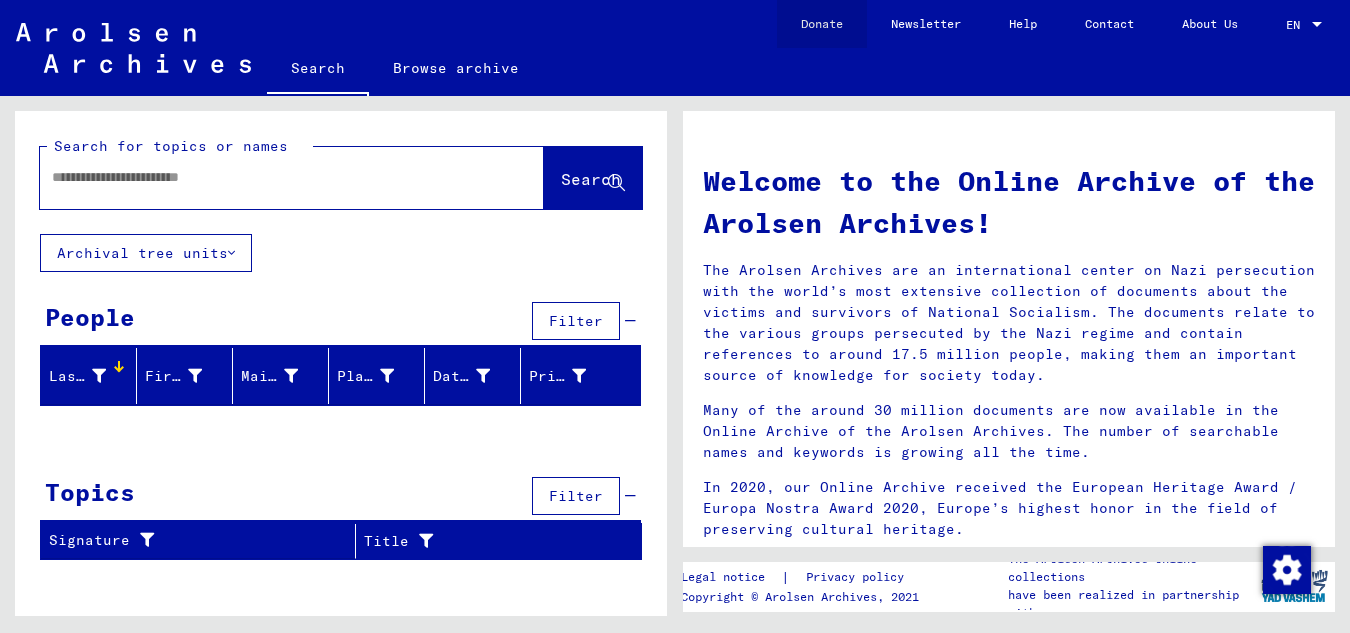click on "Donate" 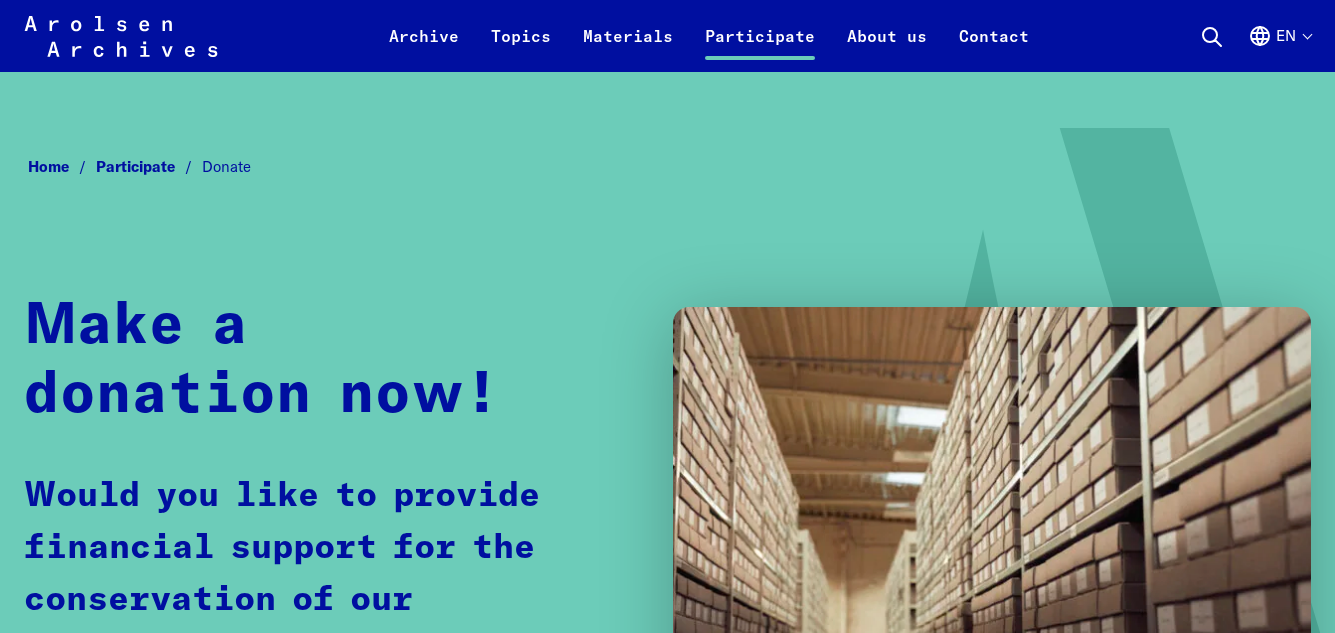 scroll, scrollTop: 384, scrollLeft: 0, axis: vertical 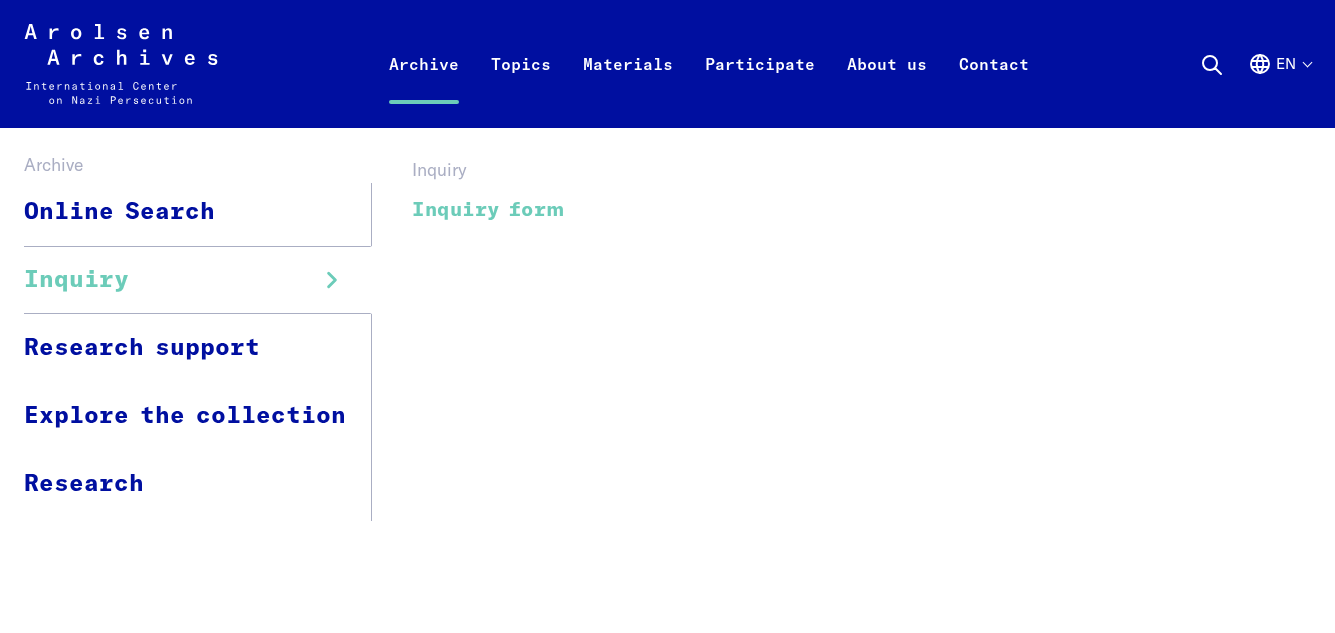 click on "Inquiry form" at bounding box center [488, 210] 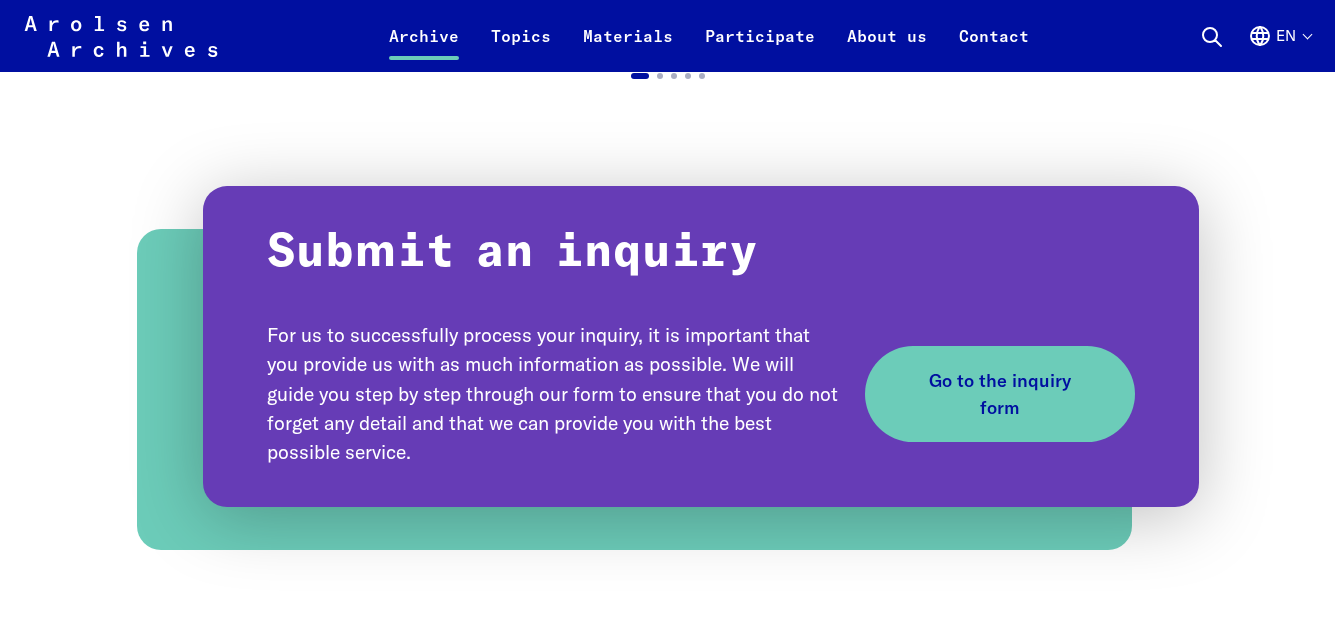 scroll, scrollTop: 2200, scrollLeft: 0, axis: vertical 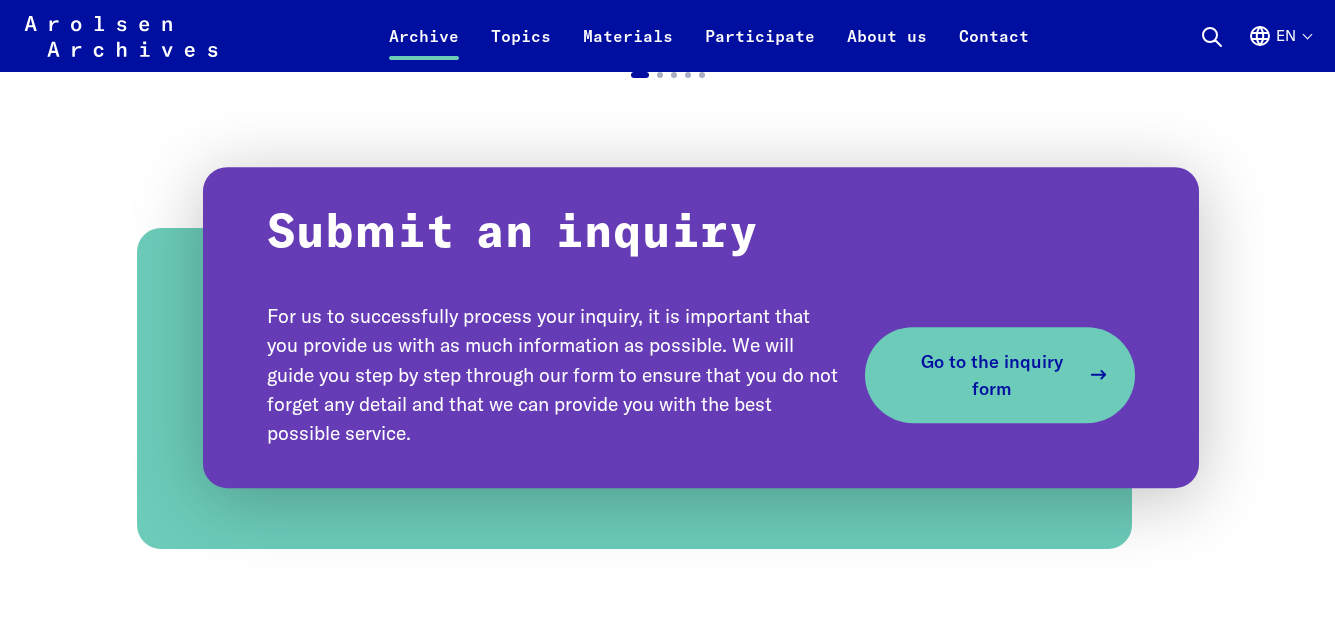 click on "Go to the inquiry form" at bounding box center (992, 375) 